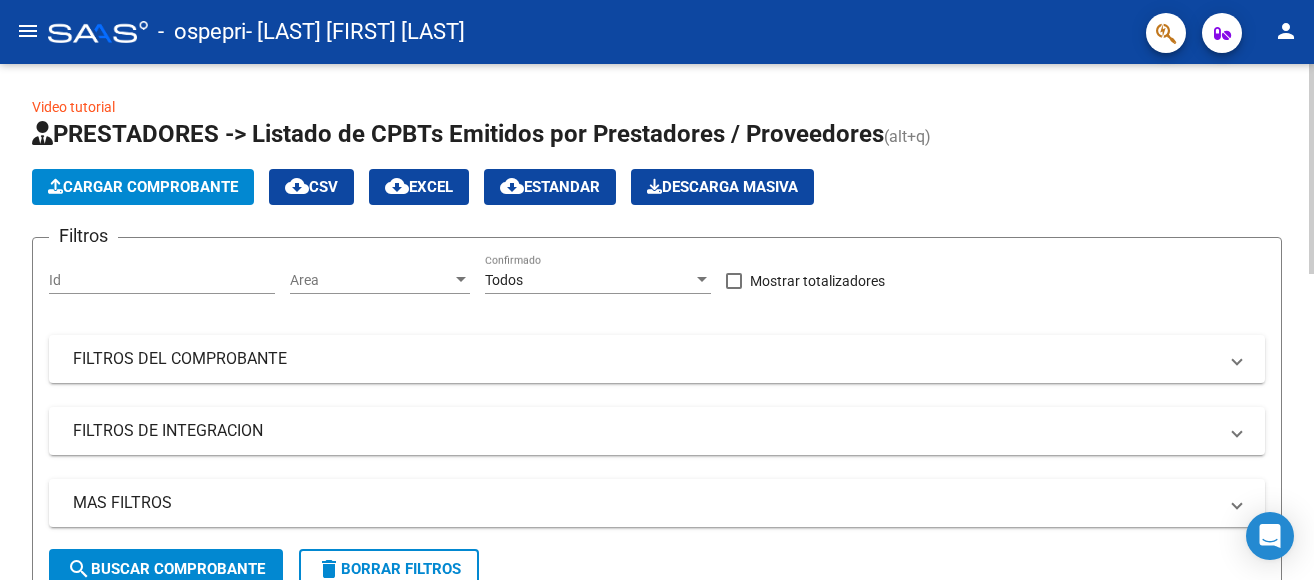 scroll, scrollTop: 0, scrollLeft: 0, axis: both 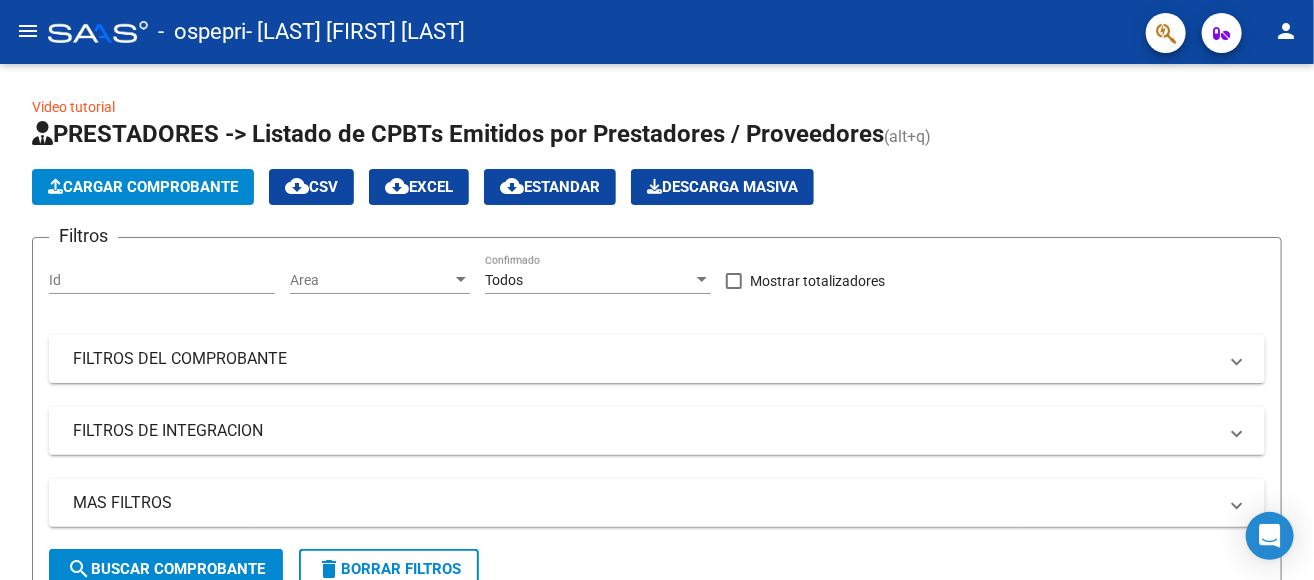 click on "menu" 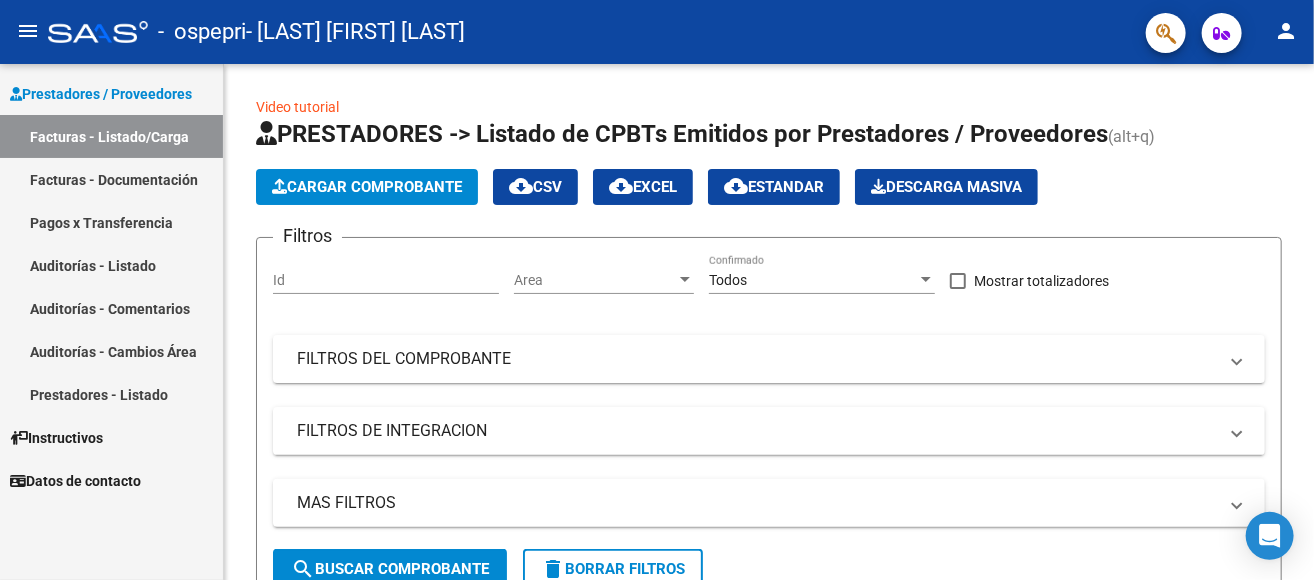 click on "Prestadores / Proveedores" at bounding box center [101, 94] 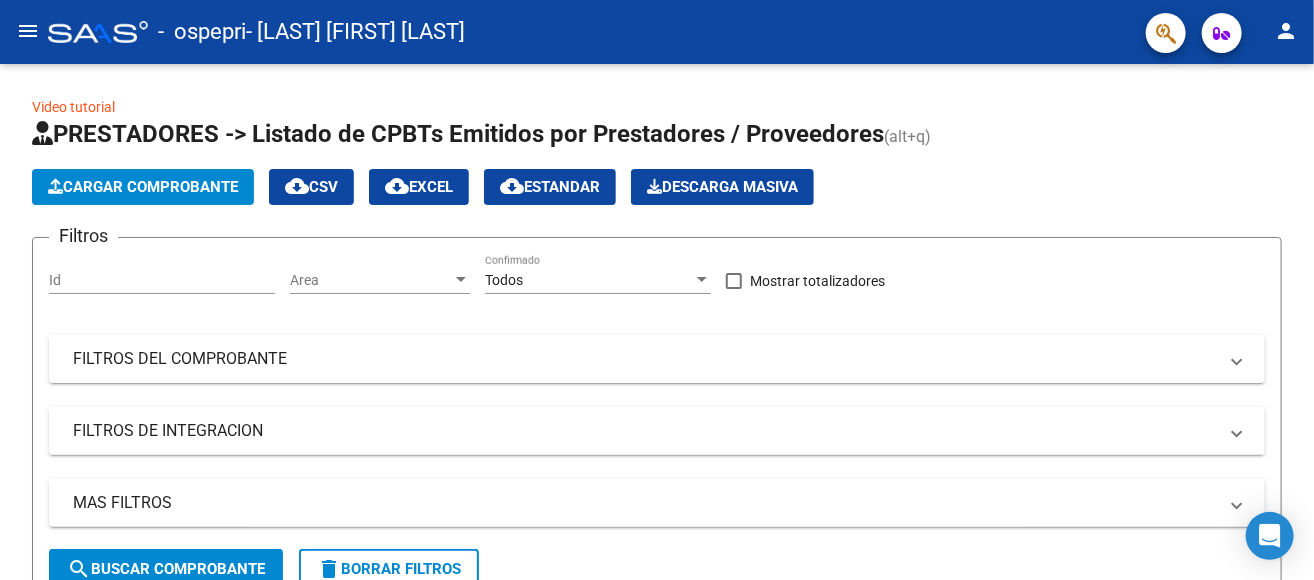 click on "menu" 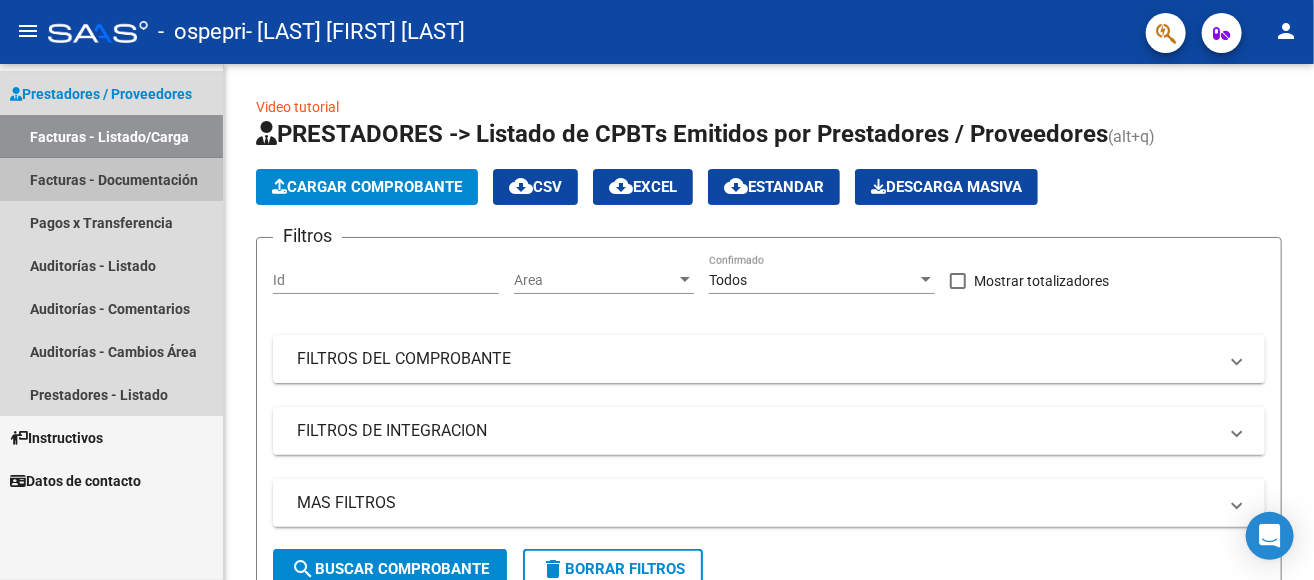 click on "Facturas - Documentación" at bounding box center (111, 179) 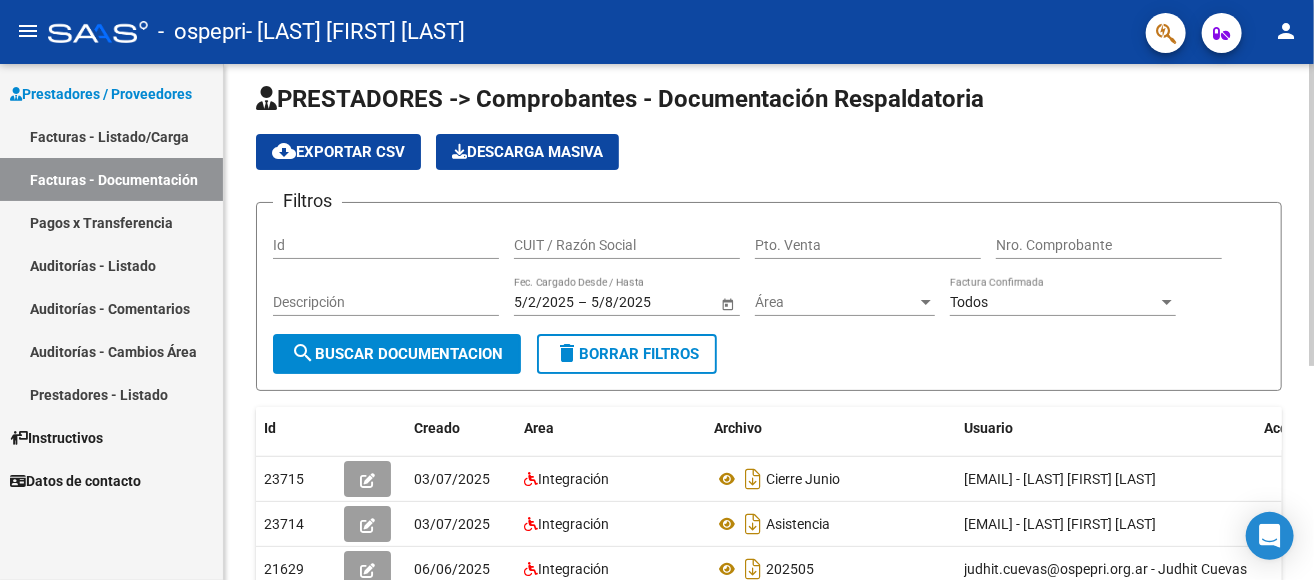 scroll, scrollTop: 0, scrollLeft: 0, axis: both 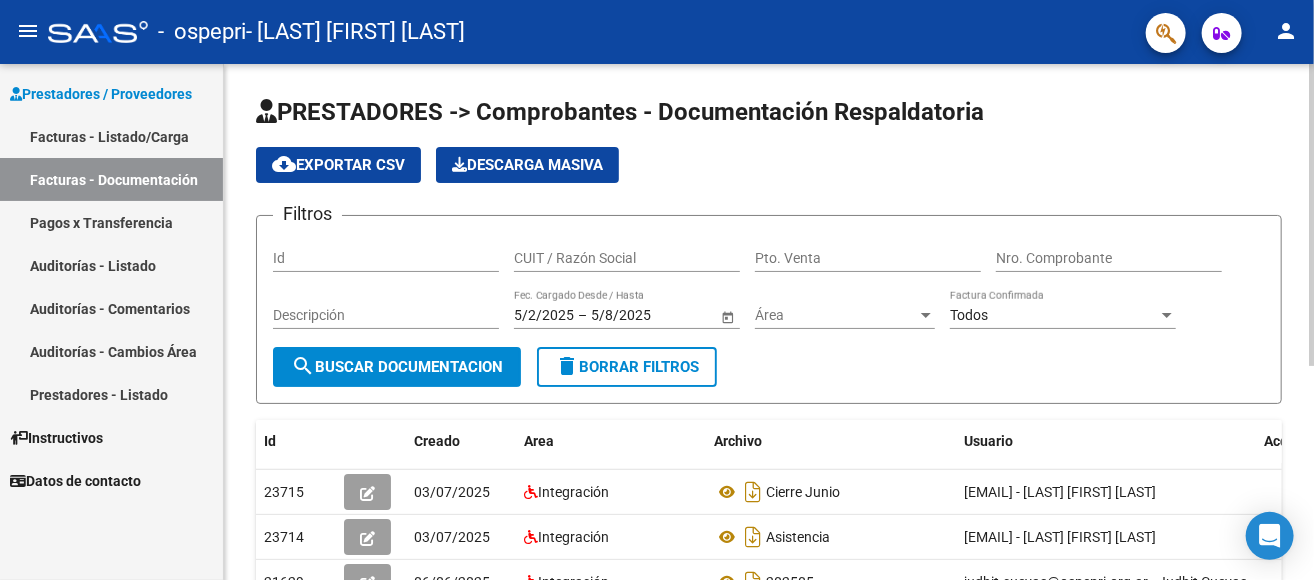 click on "PRESTADORES -> Comprobantes - Documentacion Respaldatoria cloud_download Exportar CSV Descarga Masiva Filtros Id CUIT / Razón Social Pto. Venta Nro. Comprobante Descripcion [DATE] [DATE] – [DATE] [DATE] Fec. Cargado Desde / Hasta Area Area Todos Factura Confirmada search Buscar Documentacion delete Borrar Filtros Id Creado Area Archivo Usuario Accion 23715
03/07/2025 Integracion Cierre Junio [EMAIL] - [LAST] [FIRST] [LAST] 23714
03/07/2025 Integracion Asistencia [EMAIL] - [LAST] [FIRST] [LAST] 21629
06/06/2025 Integracion [NUMBER] [EMAIL] - [FIRST] [LAST] 17508
07/05/2025 Integracion [NUMBER] [EMAIL] - [FIRST] [LAST] 14015
21/04/2025 Integracion Asist [EMAIL] - [FIRST] [LAST] 10732
18/03/2025 Integracion [LAST] [FIRST] [EMAIL] - [FIRST] [LAST] 8018
20/02/2025 Integracion 7 total 1" 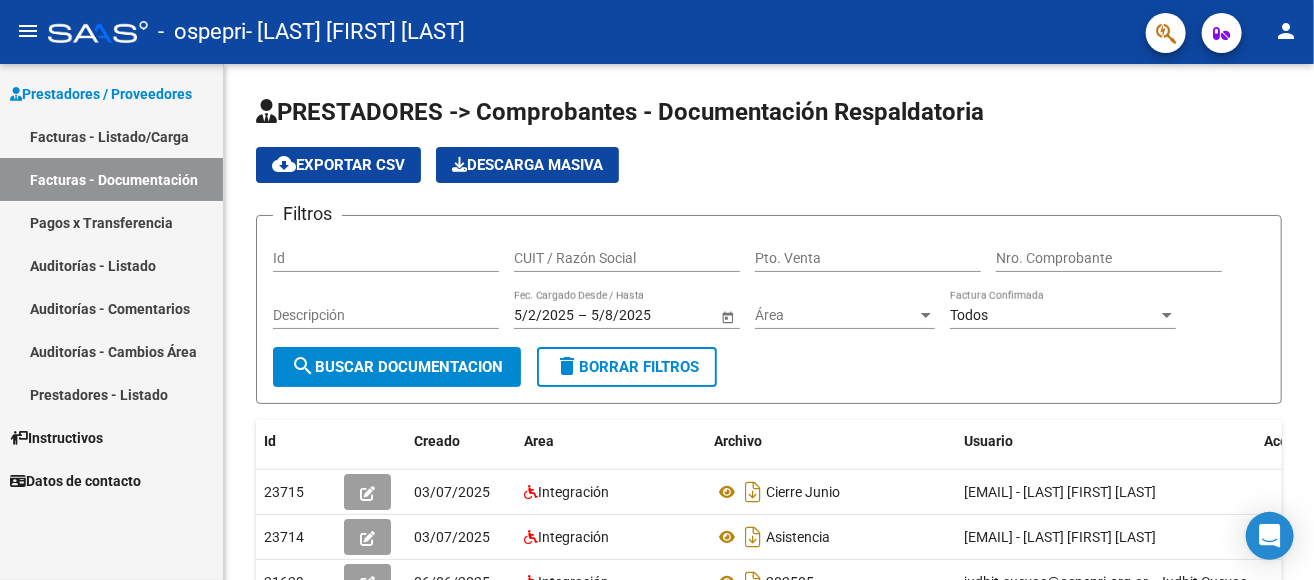 click on "Facturas - Listado/Carga" at bounding box center [111, 136] 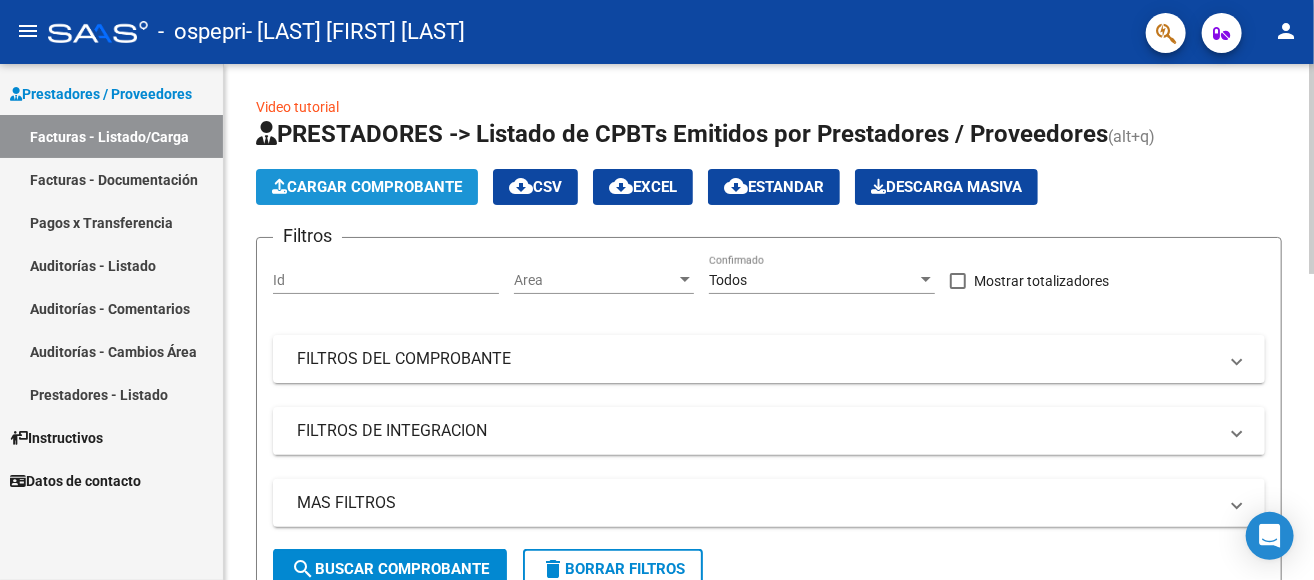 click on "Cargar Comprobante" 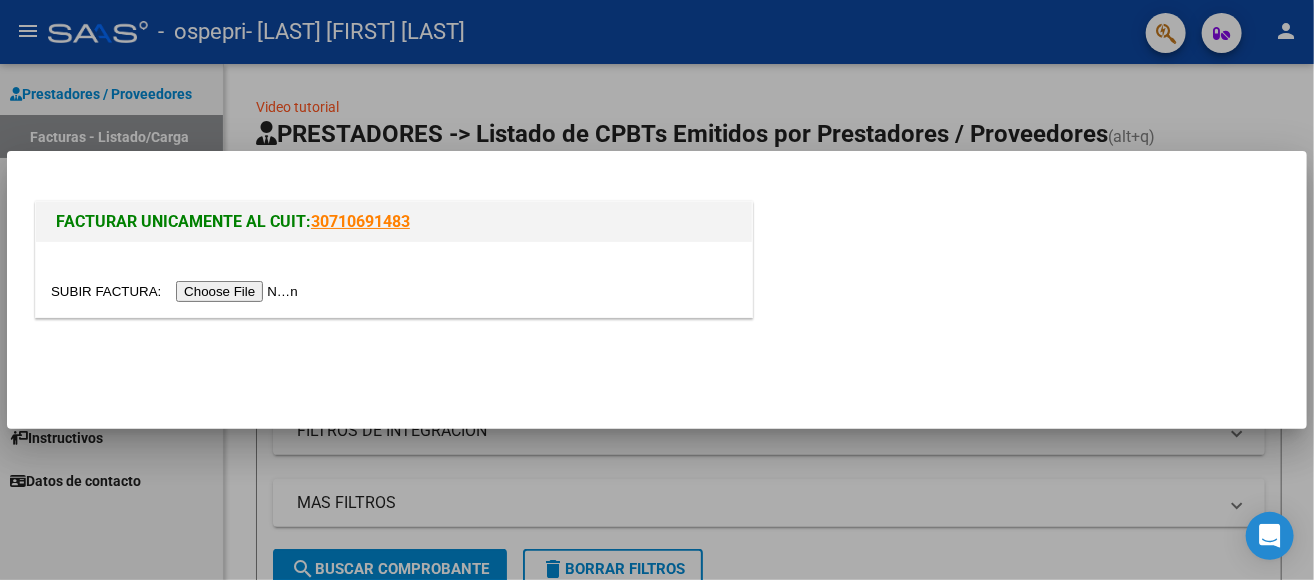click at bounding box center (177, 291) 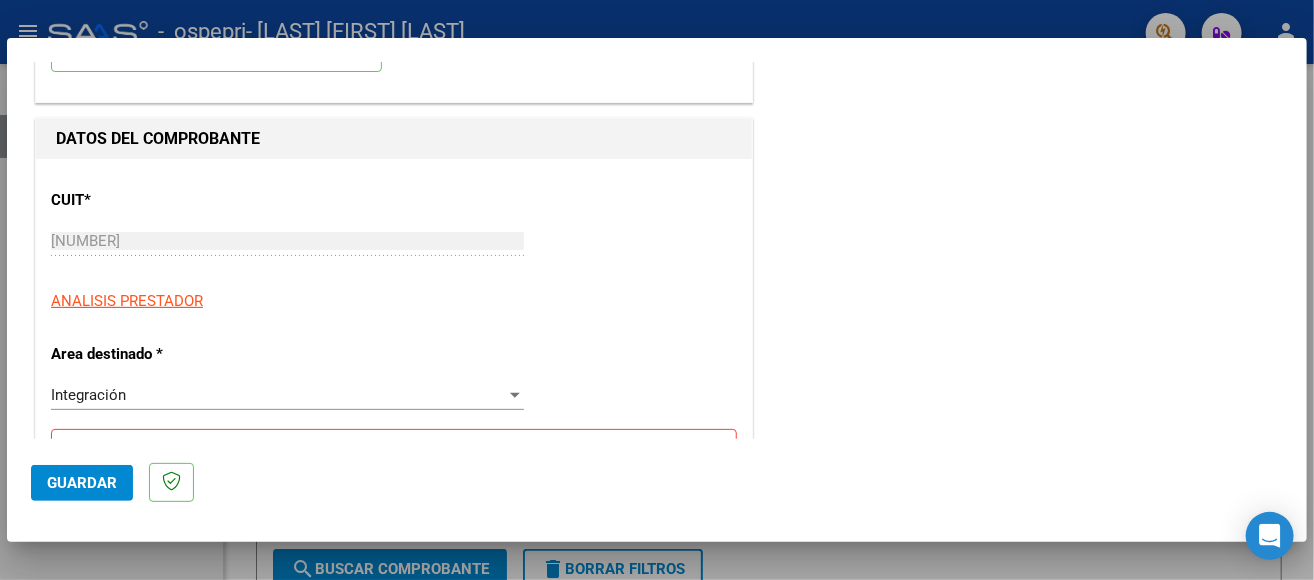scroll, scrollTop: 159, scrollLeft: 0, axis: vertical 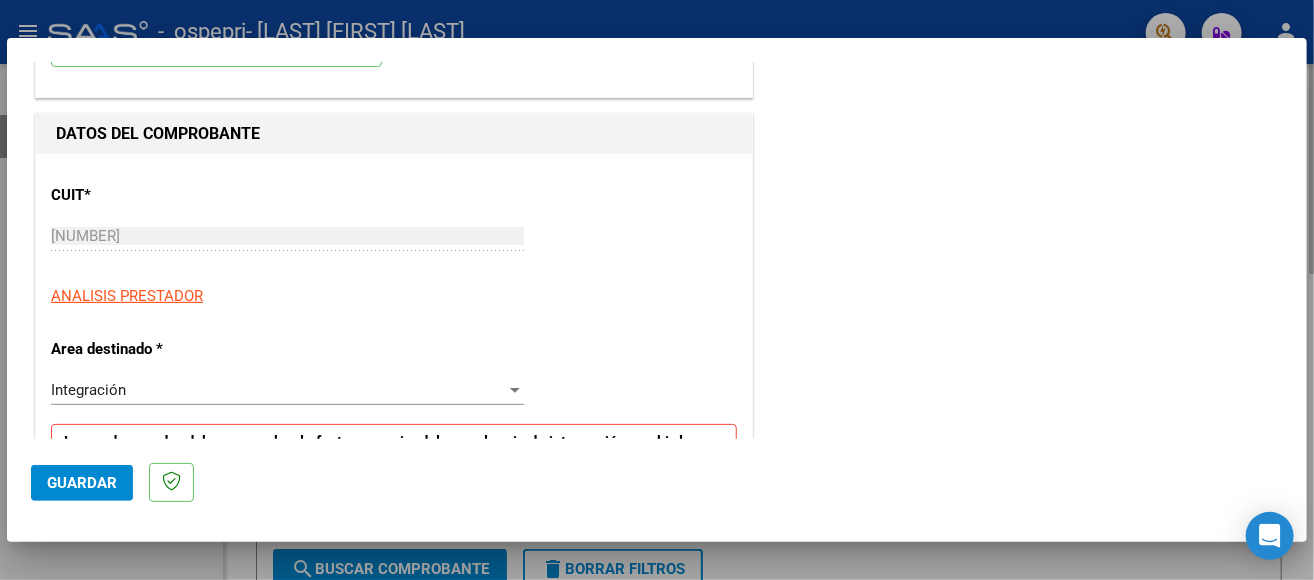 drag, startPoint x: 1307, startPoint y: 154, endPoint x: 1307, endPoint y: 185, distance: 31 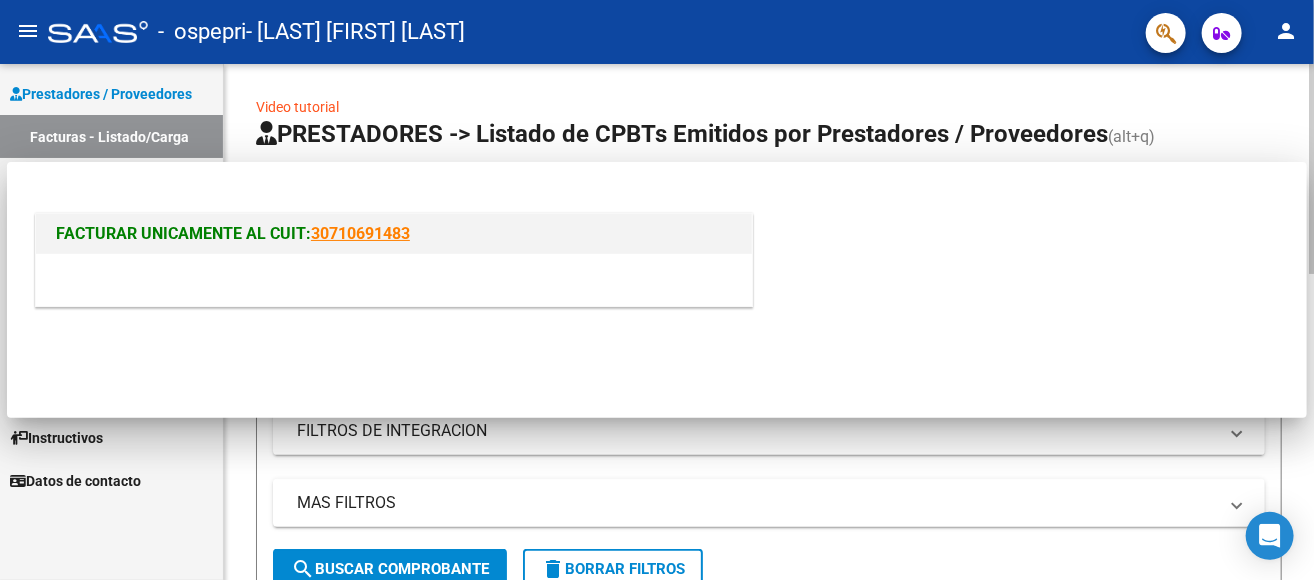 scroll, scrollTop: 0, scrollLeft: 0, axis: both 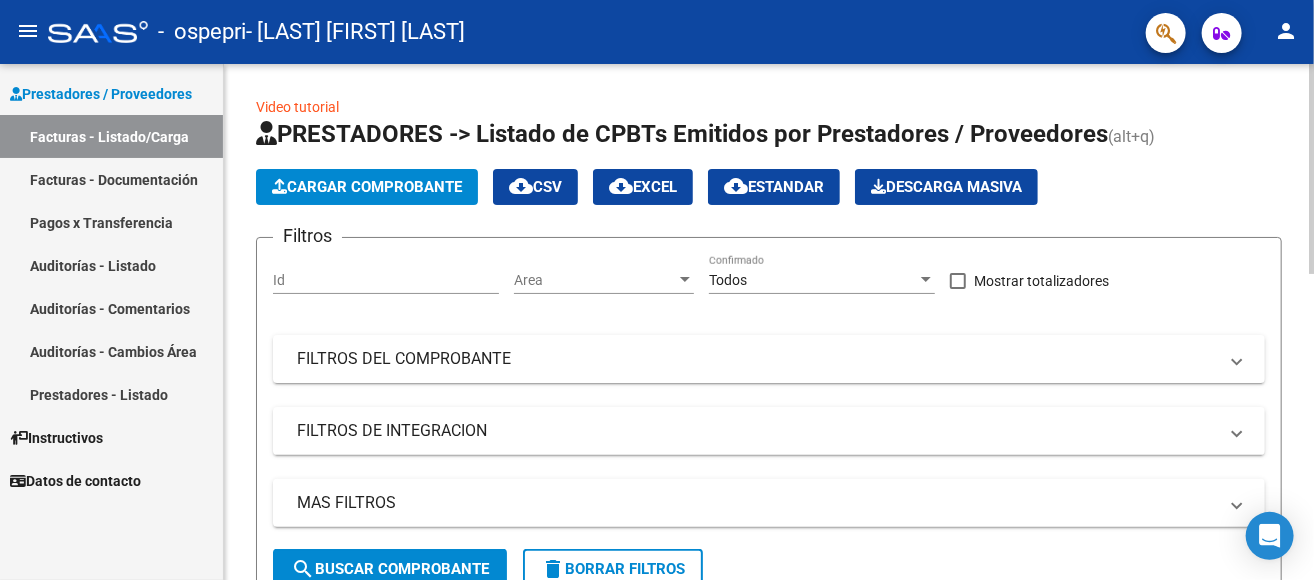 click on "PRESTADORES -> Listado de CPBTs Emitidos por Prestadores / Proveedores (alt+q)   Cargar Comprobante
cloud_download  CSV  cloud_download  EXCEL  cloud_download  Estandar   Descarga Masiva
Filtros Id Area Area Todos Confirmado   Mostrar totalizadores   FILTROS DEL COMPROBANTE  Comprobante Tipo Comprobante Tipo Start date – End date Fec. Comprobante Desde / Hasta Días Emisión Desde(cant. días) Días Emisión Hasta(cant. días) CUIT / Razón Social Pto. Venta Nro. Comprobante Código SSS CAE Válido CAE Válido Todos Cargado Módulo Hosp. Todos Tiene facturacion Apócrifa Hospital Refes  FILTROS DE INTEGRACION  Período De Prestación Campos del Archivo de Rendición Devuelto x SSS (dr_envio) Todos Rendido x SSS (dr_envio) Tipo de Registro Tipo de Registro Período Presentación Período Presentación Campos del Legajo Asociado (preaprobación) Afiliado Legajo (cuil/nombre) Todos Solo facturas preaprobadas  MAS FILTROS  Todos Con Doc. Respaldatoria Todos Con Trazabilidad Todos Asociado a Expediente Sur" 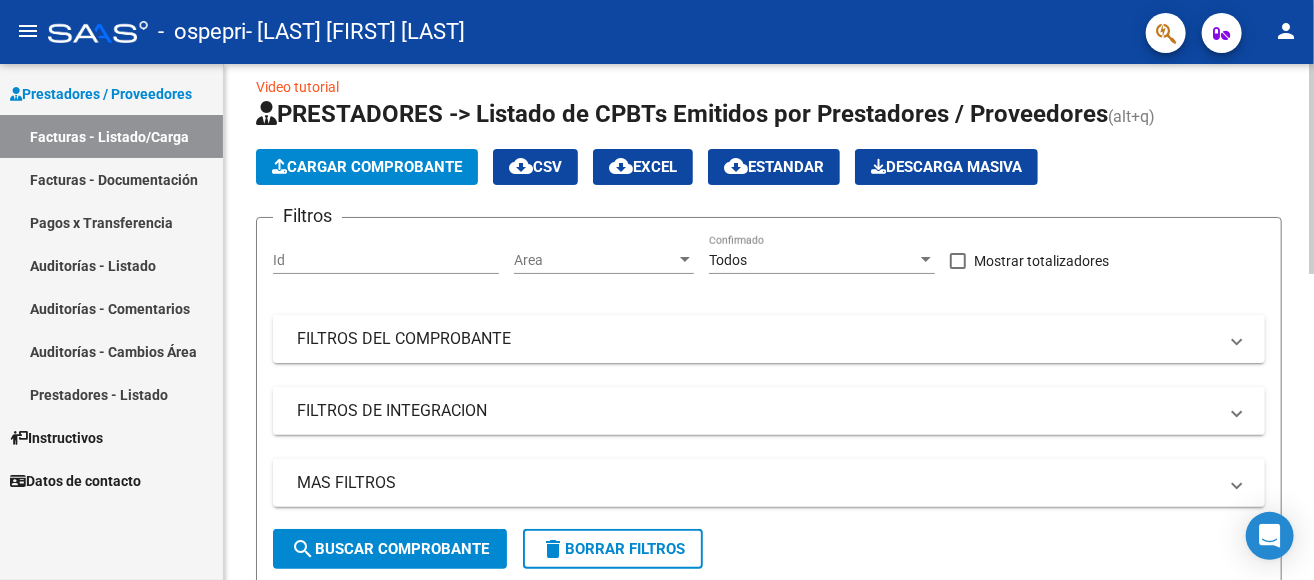 scroll, scrollTop: 0, scrollLeft: 0, axis: both 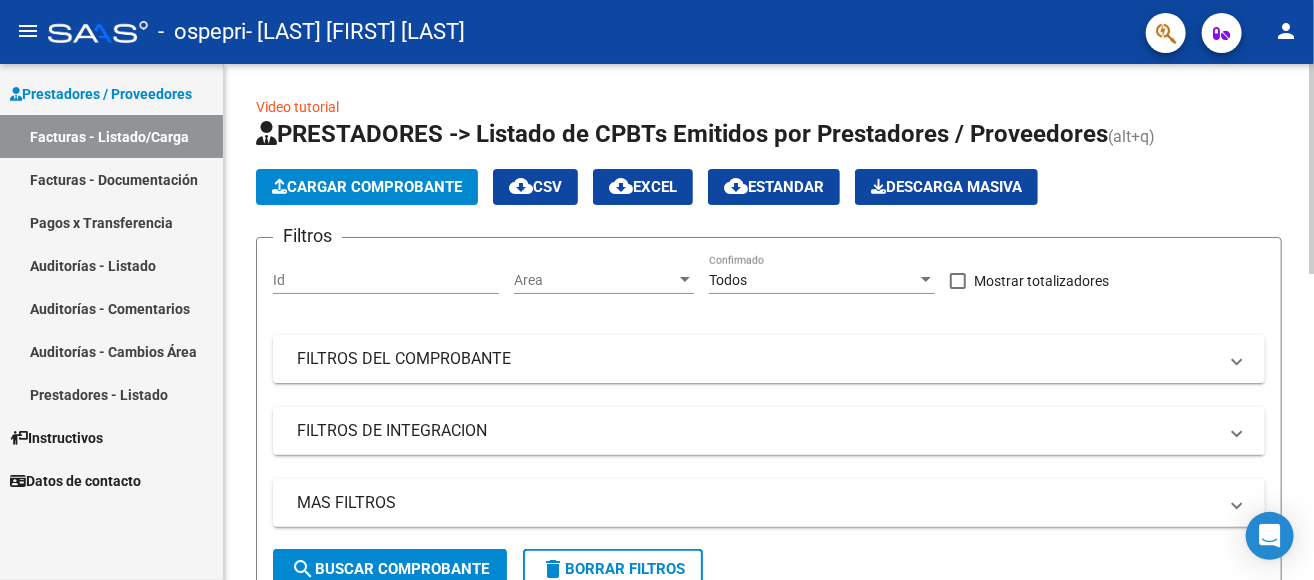 click on "Cargar Comprobante" 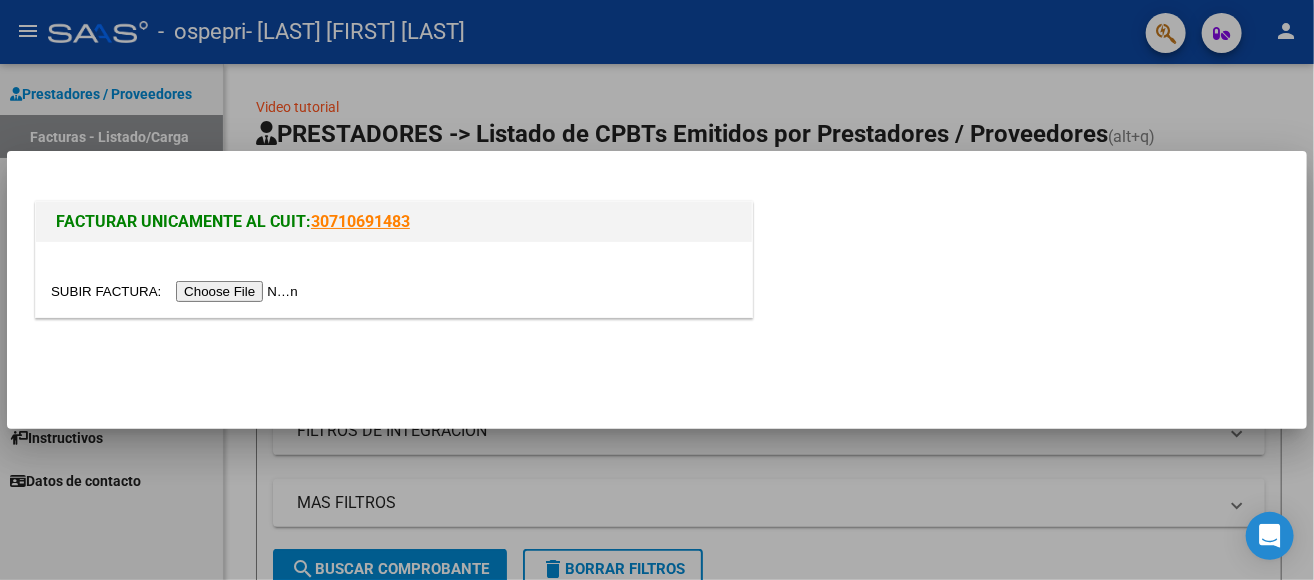 click at bounding box center (177, 291) 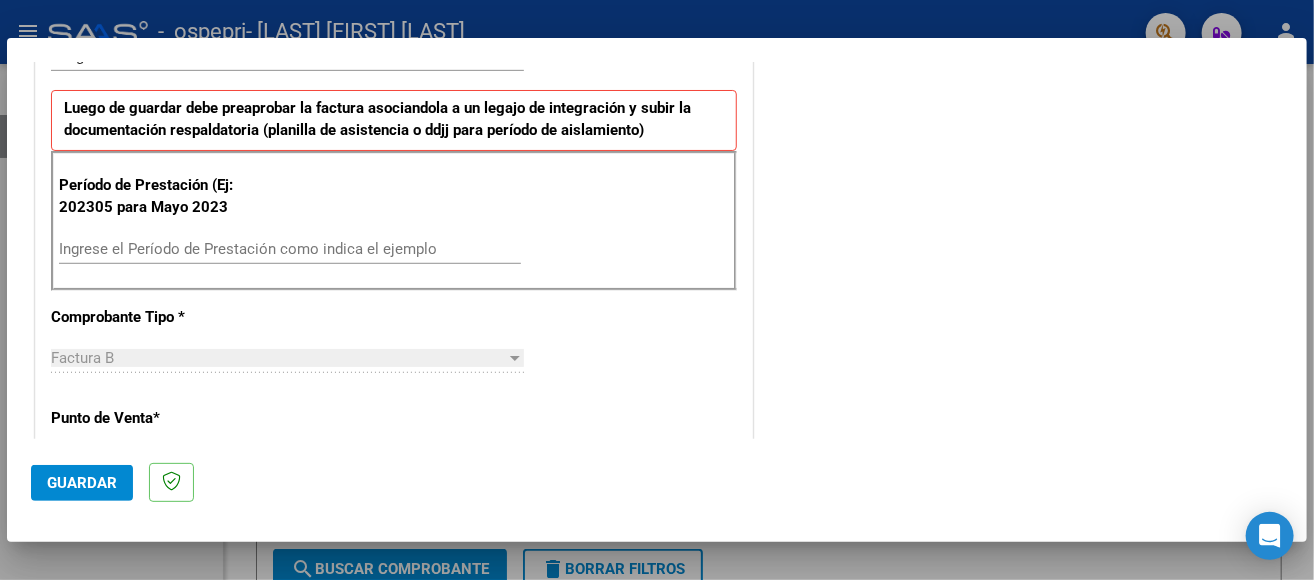 scroll, scrollTop: 497, scrollLeft: 0, axis: vertical 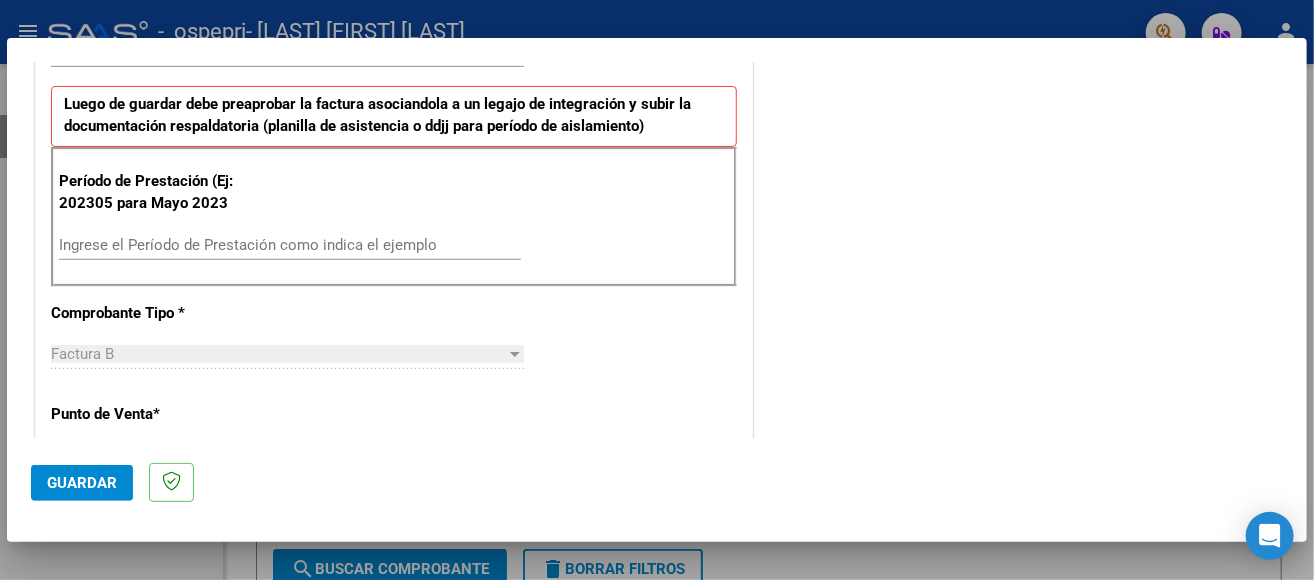 click on "Ingrese el Período de Prestación como indica el ejemplo" at bounding box center (290, 245) 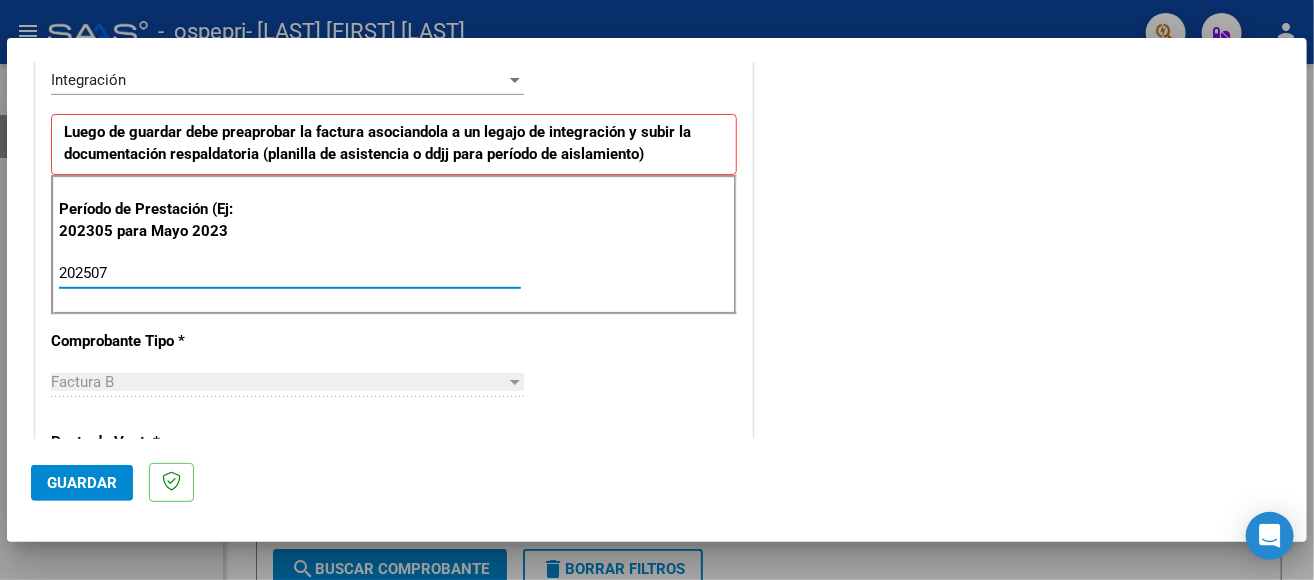 scroll, scrollTop: 578, scrollLeft: 0, axis: vertical 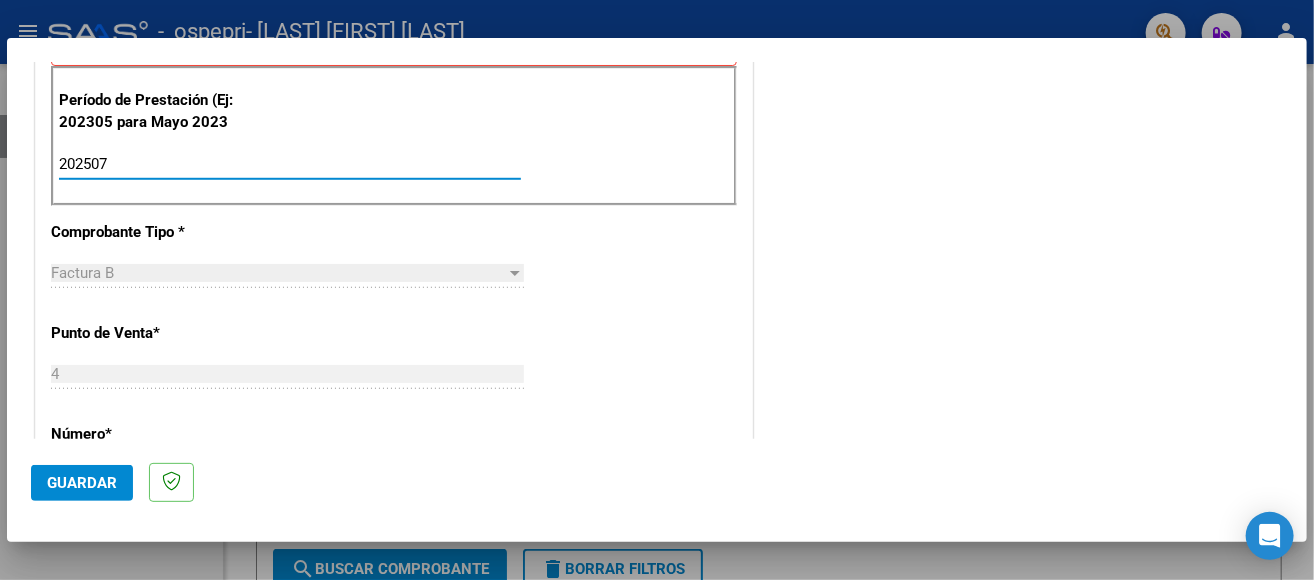 type on "202507" 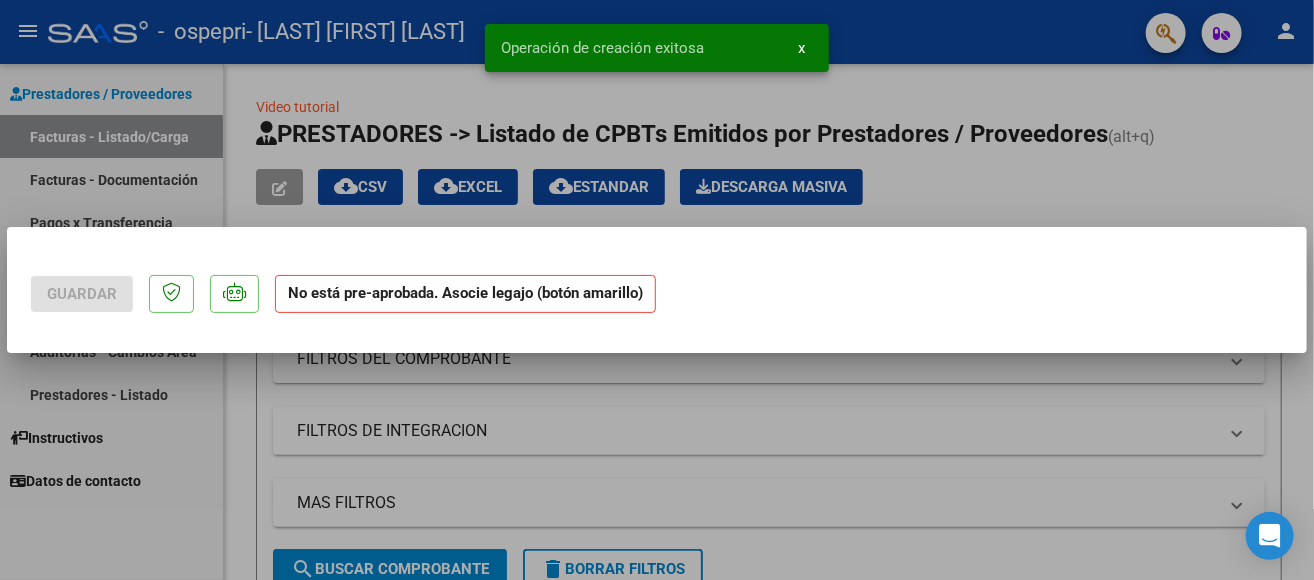 scroll, scrollTop: 0, scrollLeft: 0, axis: both 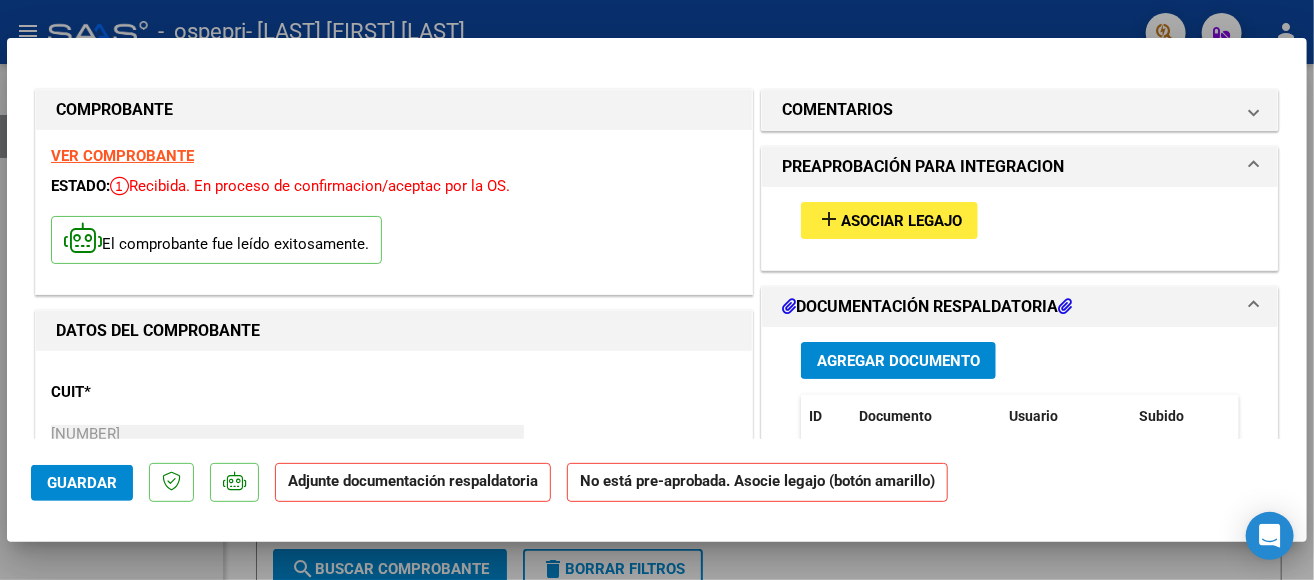 click on "add" at bounding box center (829, 219) 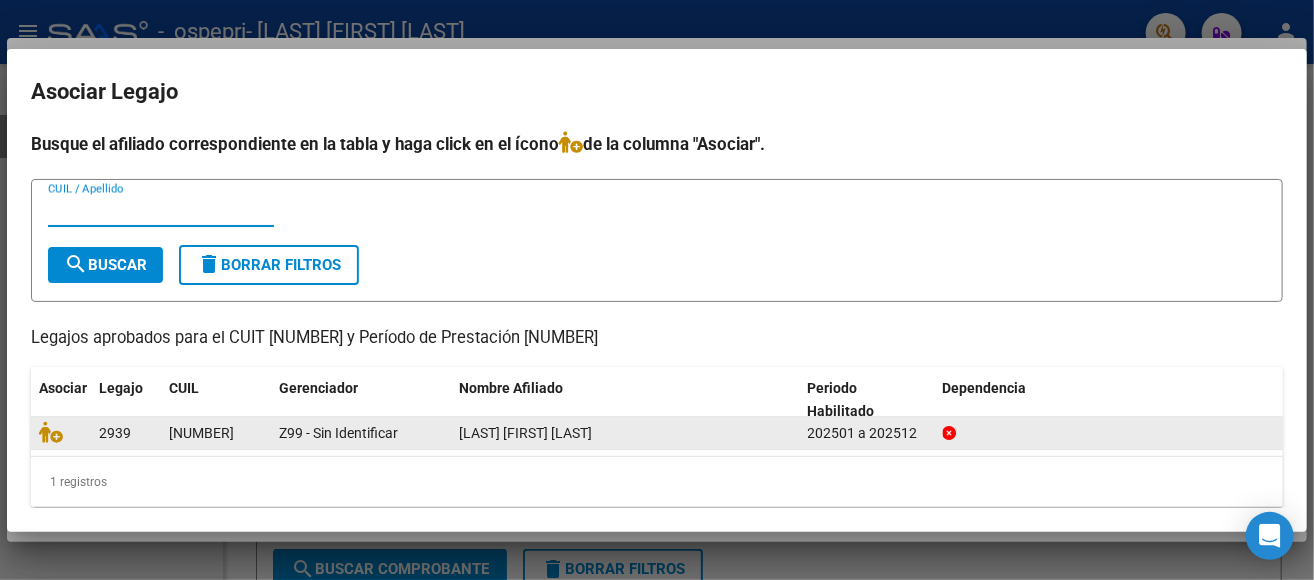 click on "[NUMBER]" 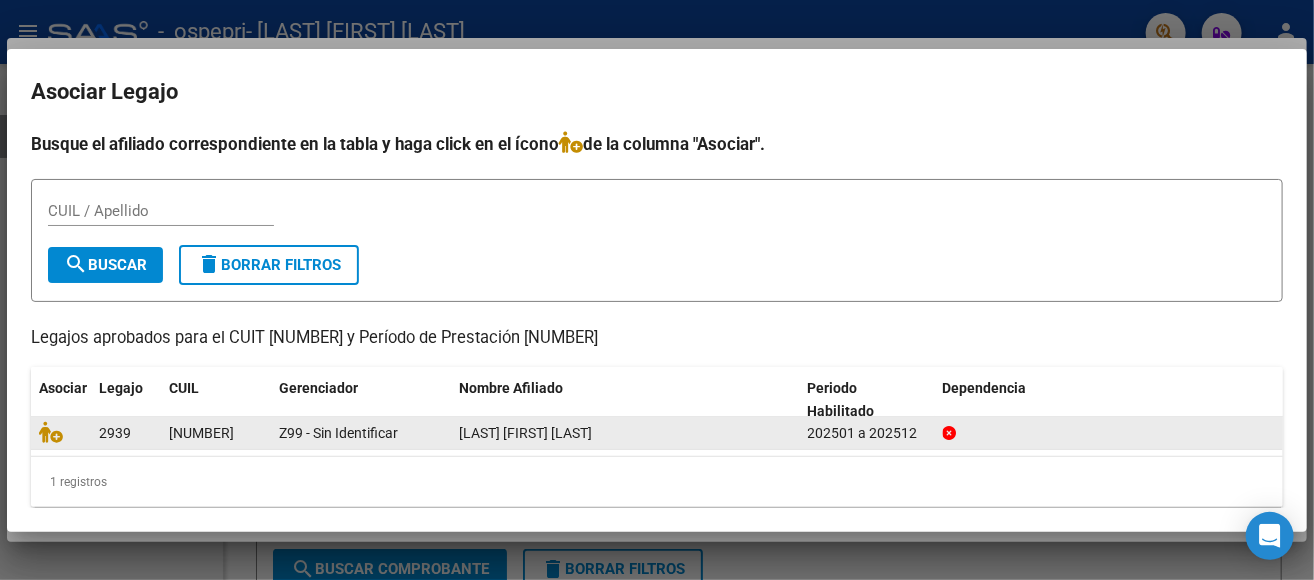 click on "2939" 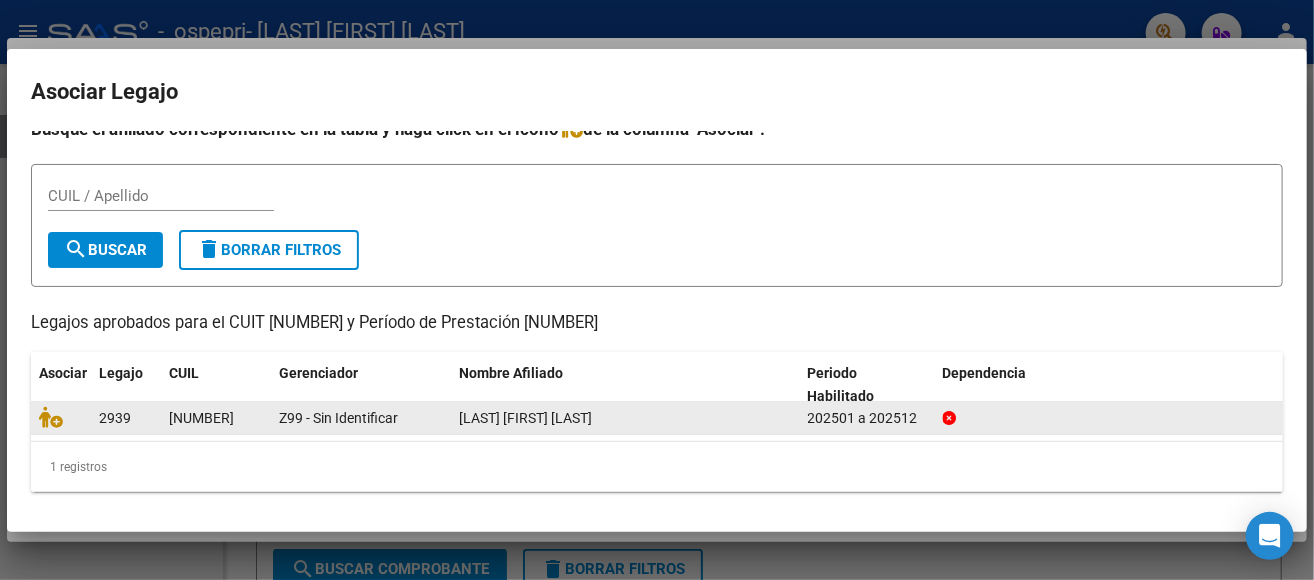 click on "[NUMBER]" 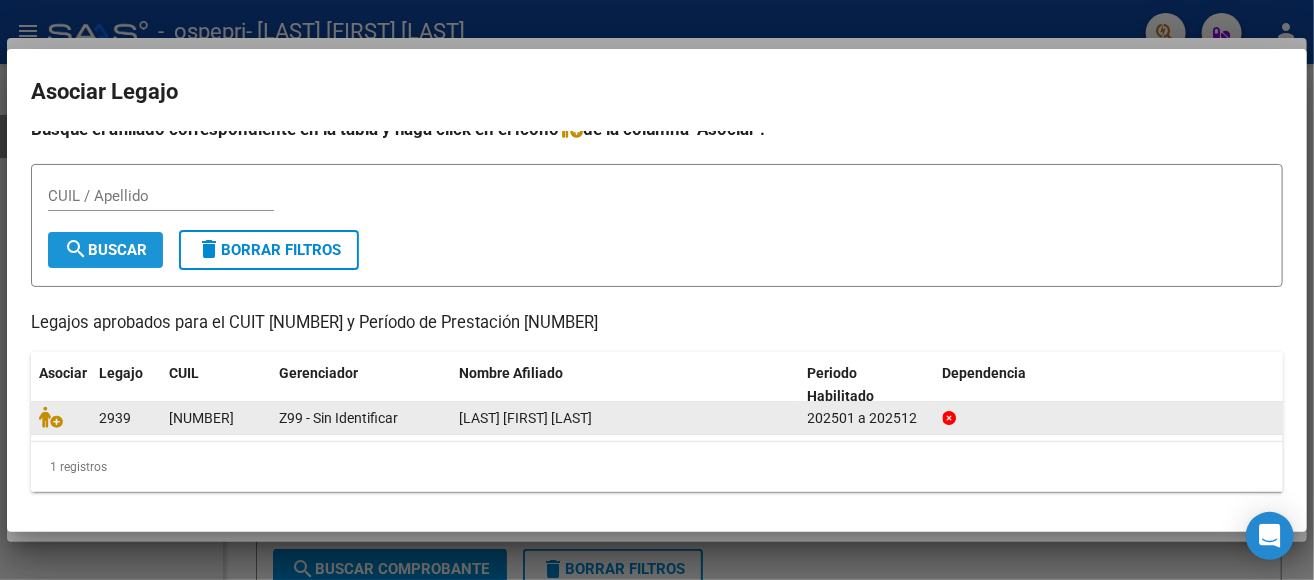 scroll, scrollTop: 0, scrollLeft: 0, axis: both 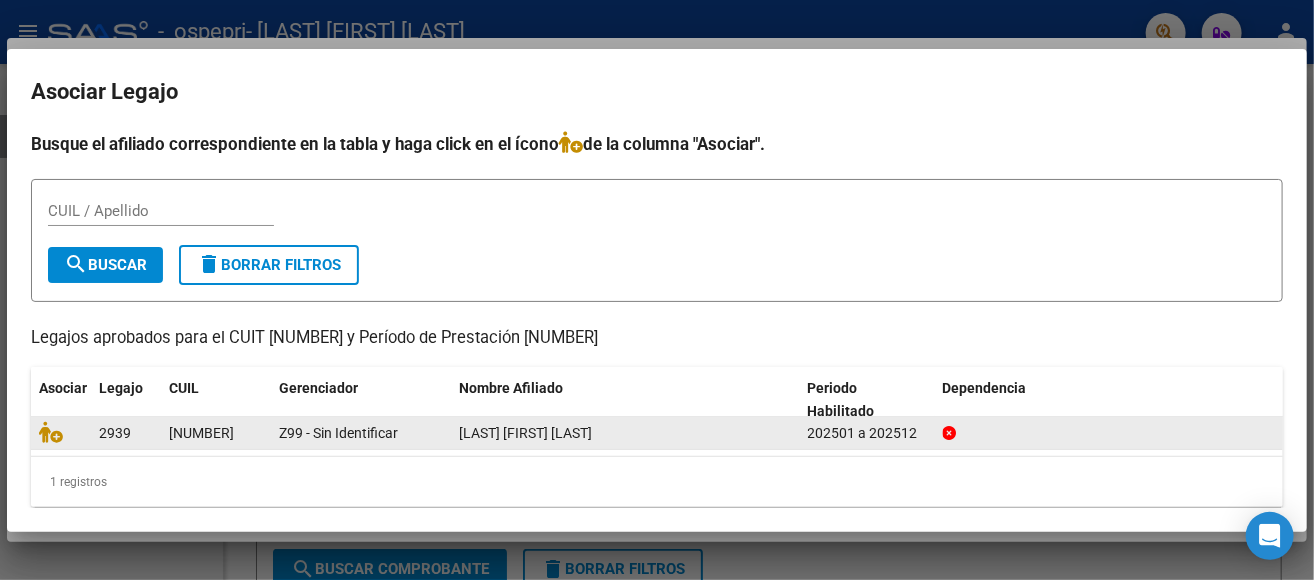 click on "2939" 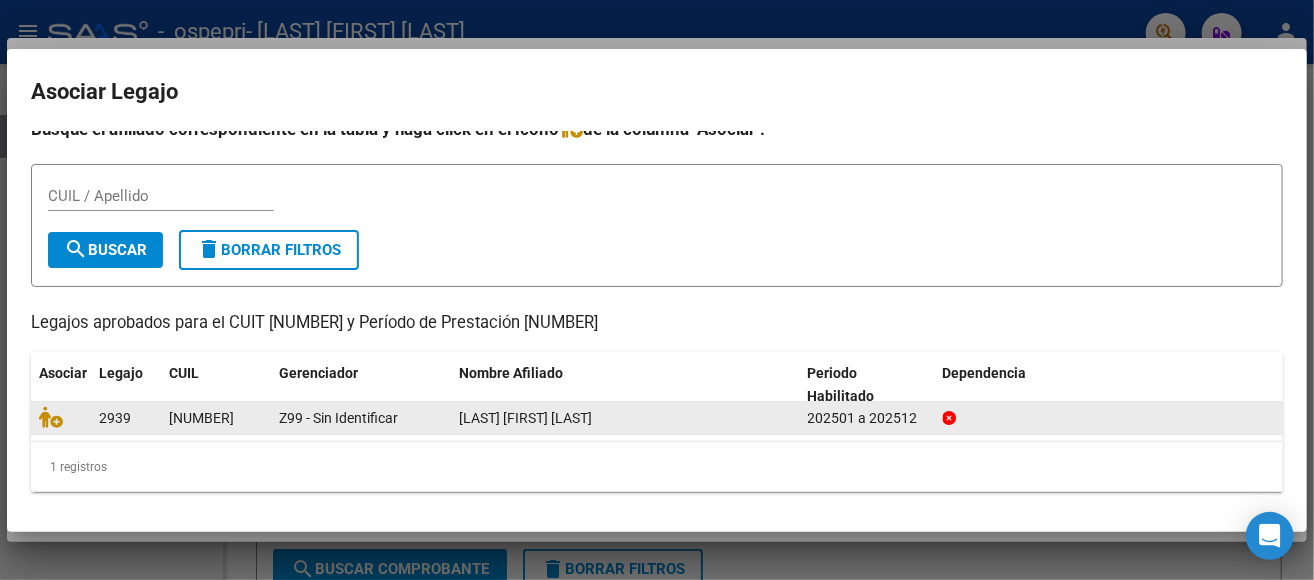 click on "202501 a 202512" 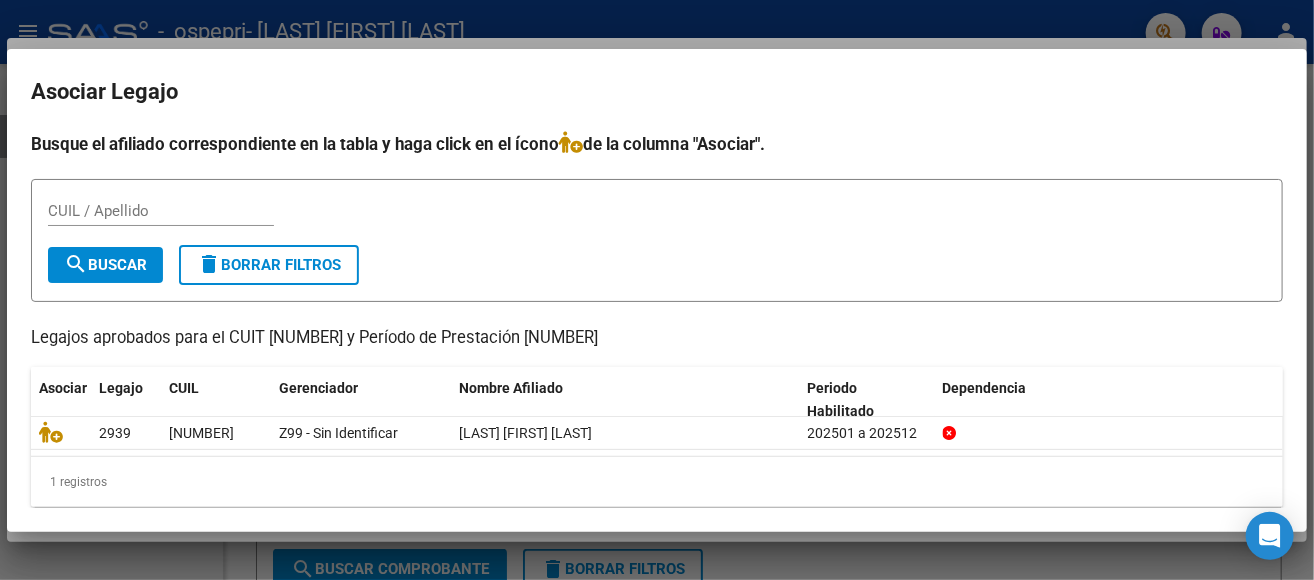 click on "CUIL / Apellido" at bounding box center (161, 211) 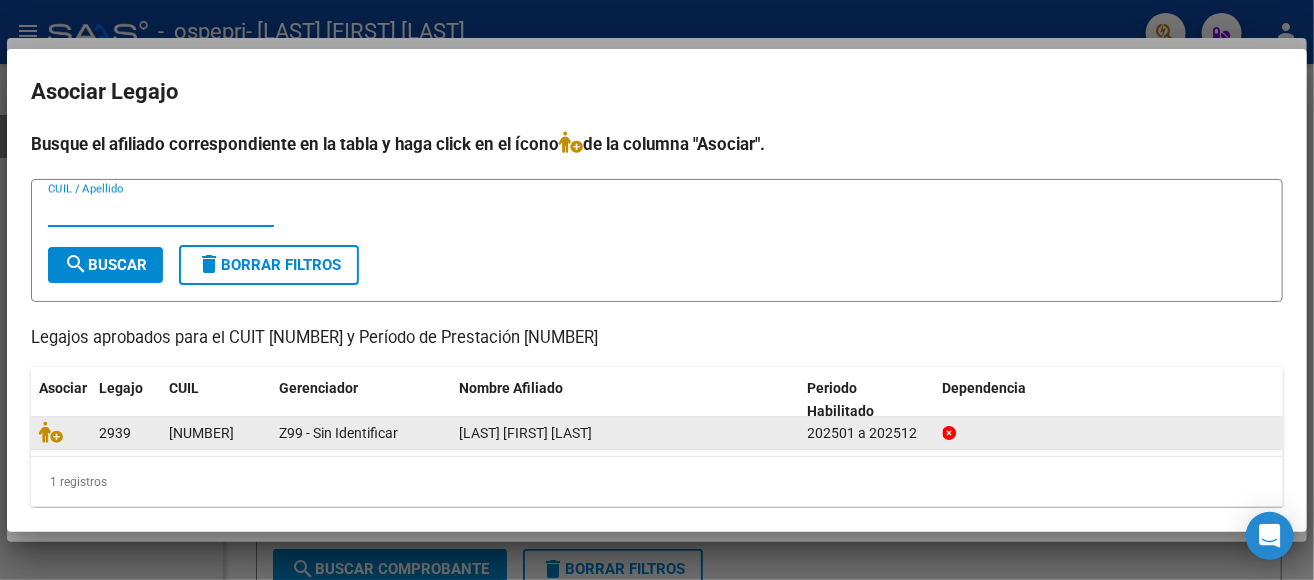 click on "Z99 - Sin Identificar" 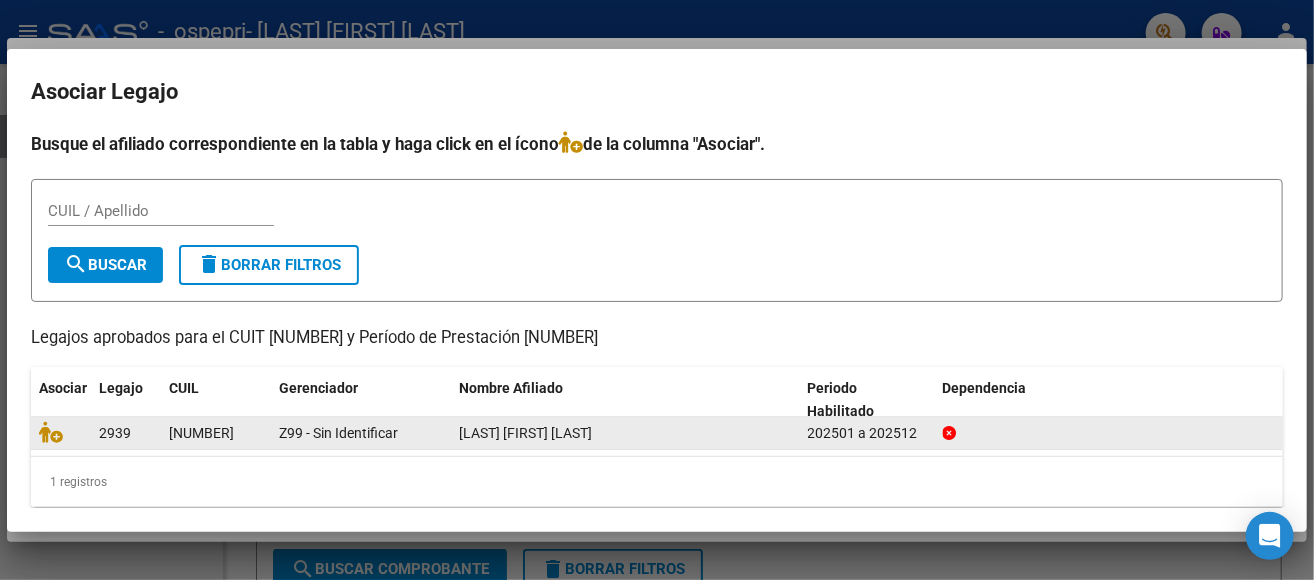 scroll, scrollTop: 15, scrollLeft: 0, axis: vertical 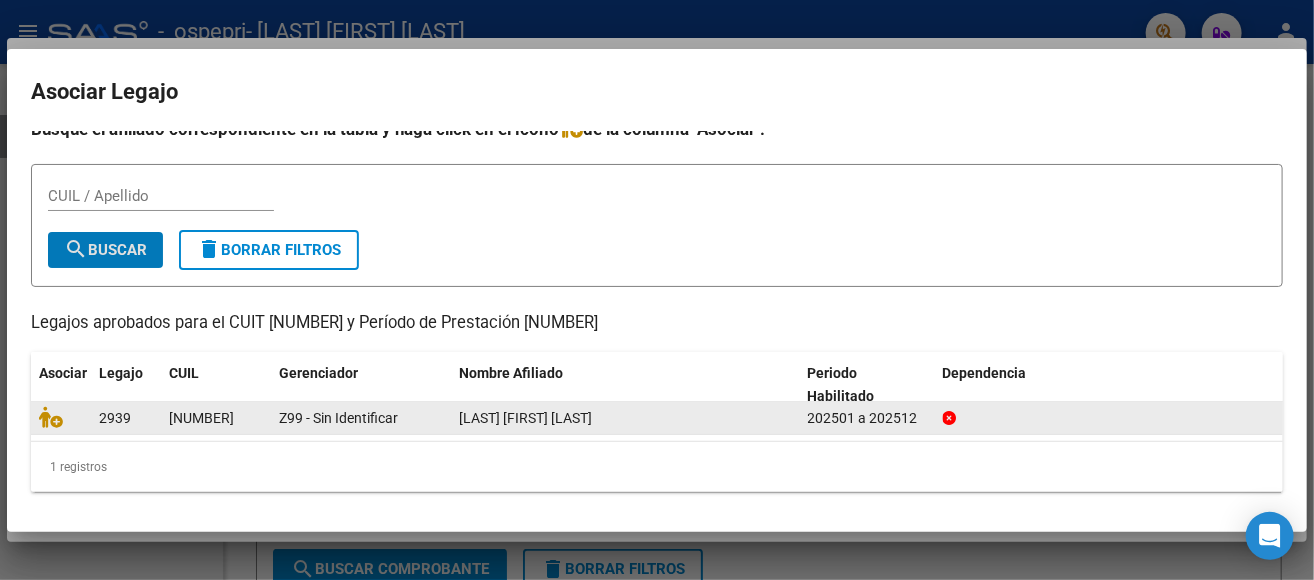 type 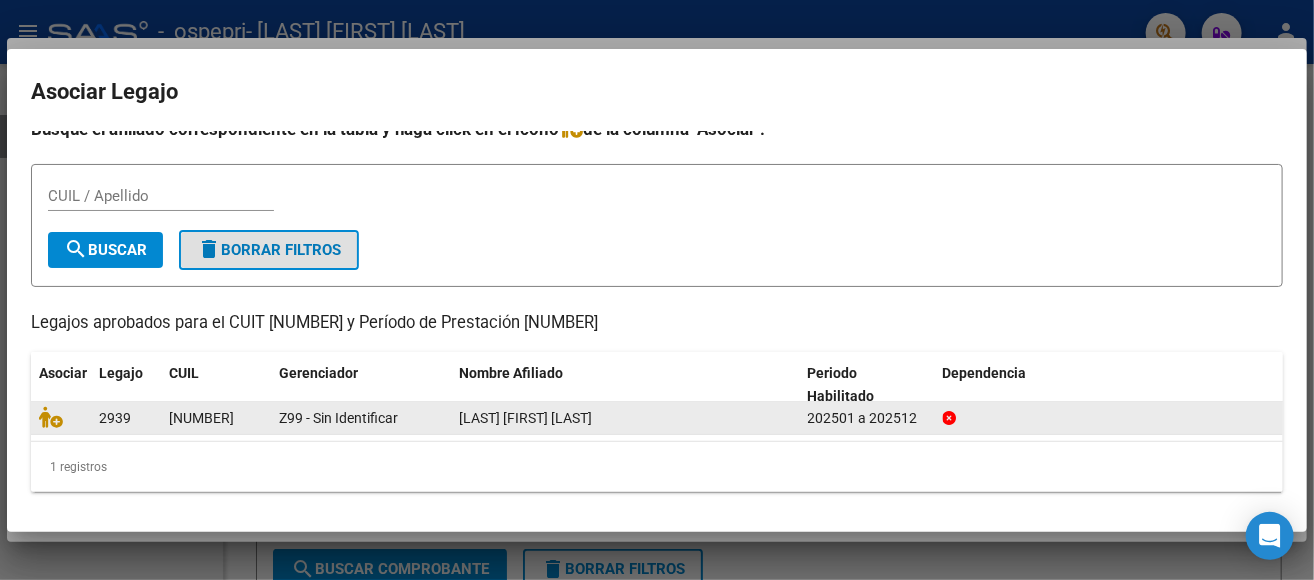 type 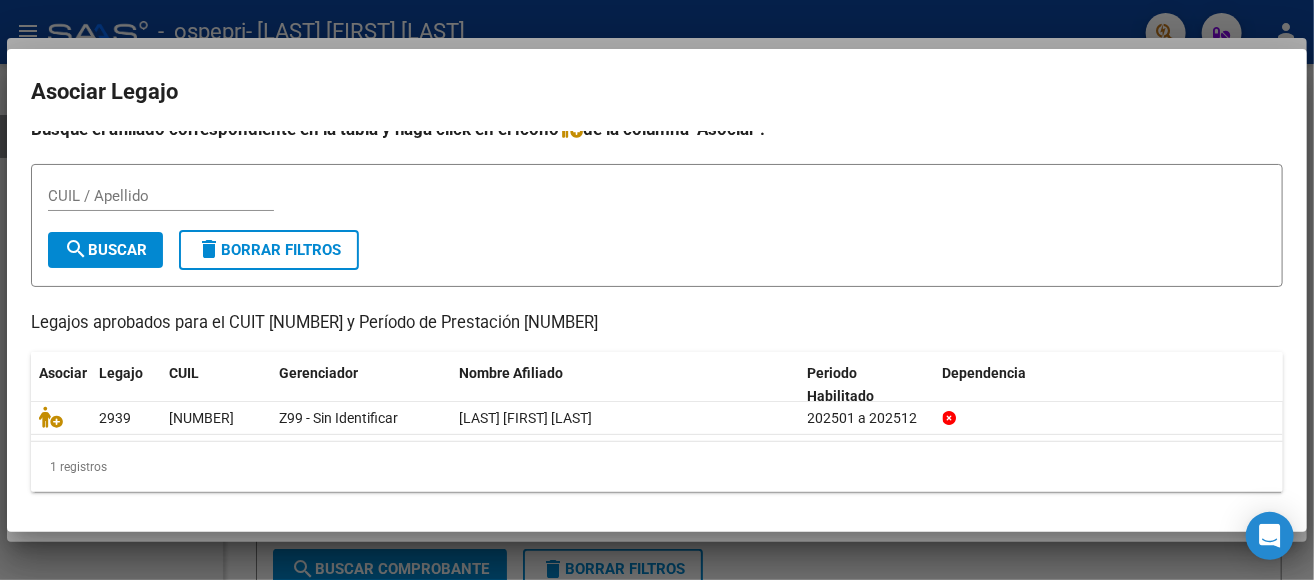 click at bounding box center (657, 290) 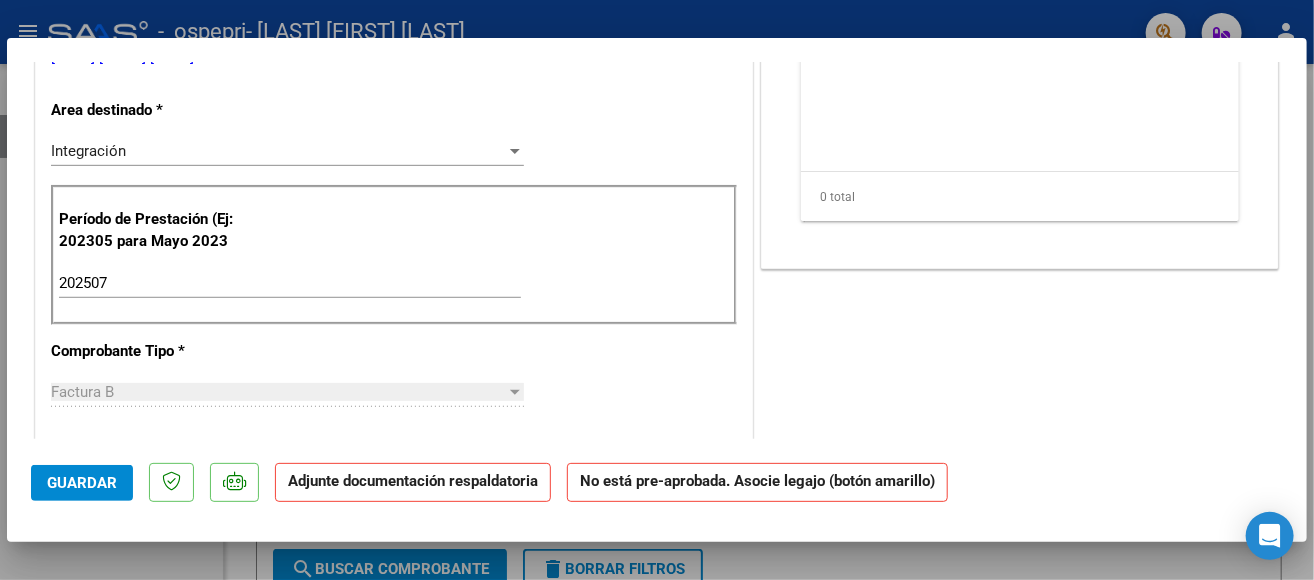 scroll, scrollTop: 0, scrollLeft: 0, axis: both 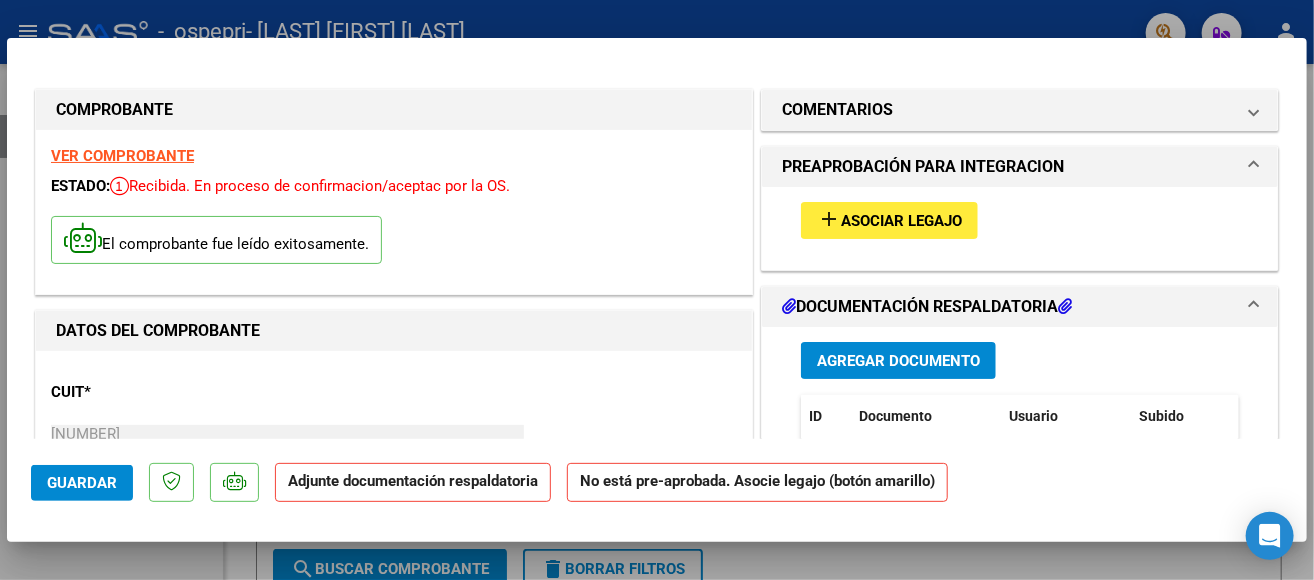 click on "add" at bounding box center (829, 219) 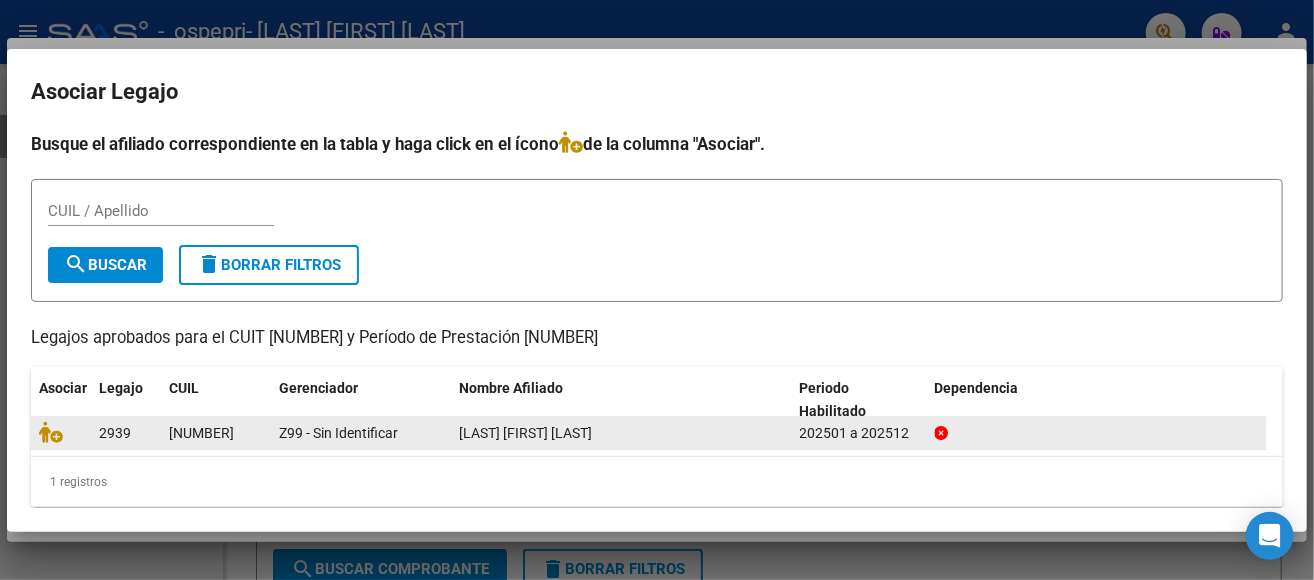 click on "202501 a 202512" 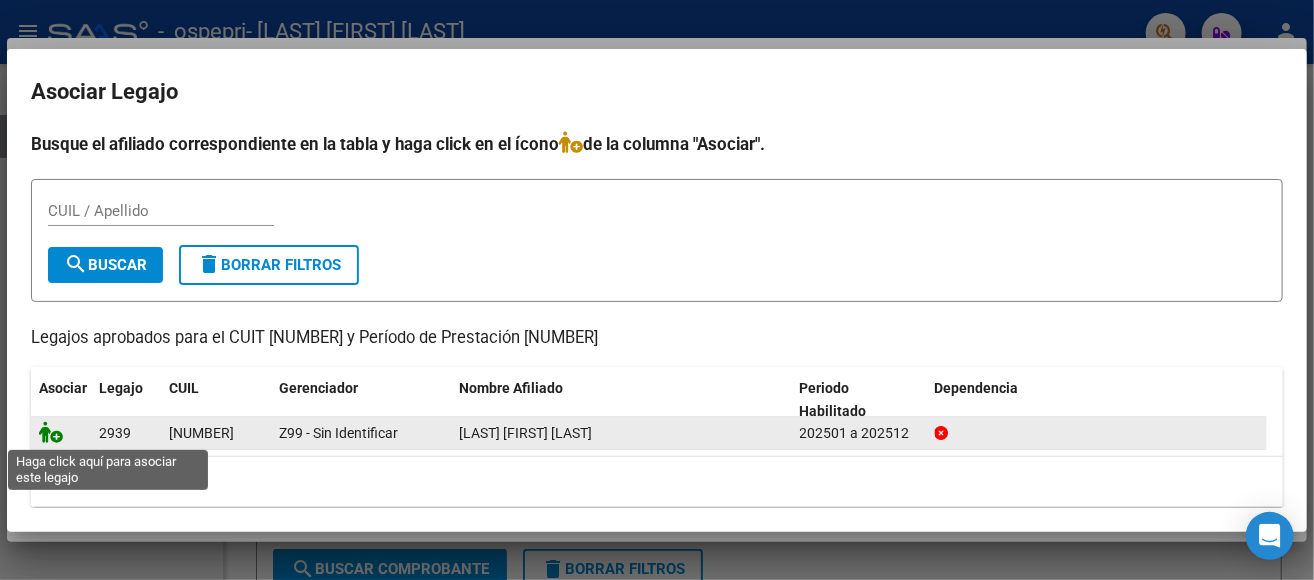 click 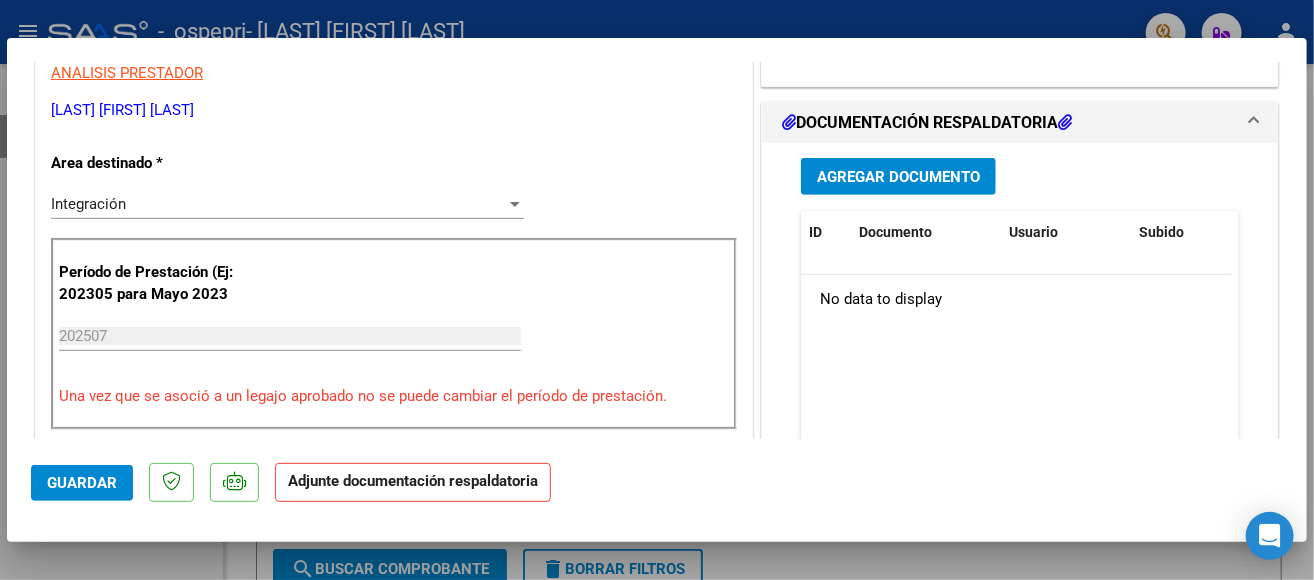 scroll, scrollTop: 419, scrollLeft: 0, axis: vertical 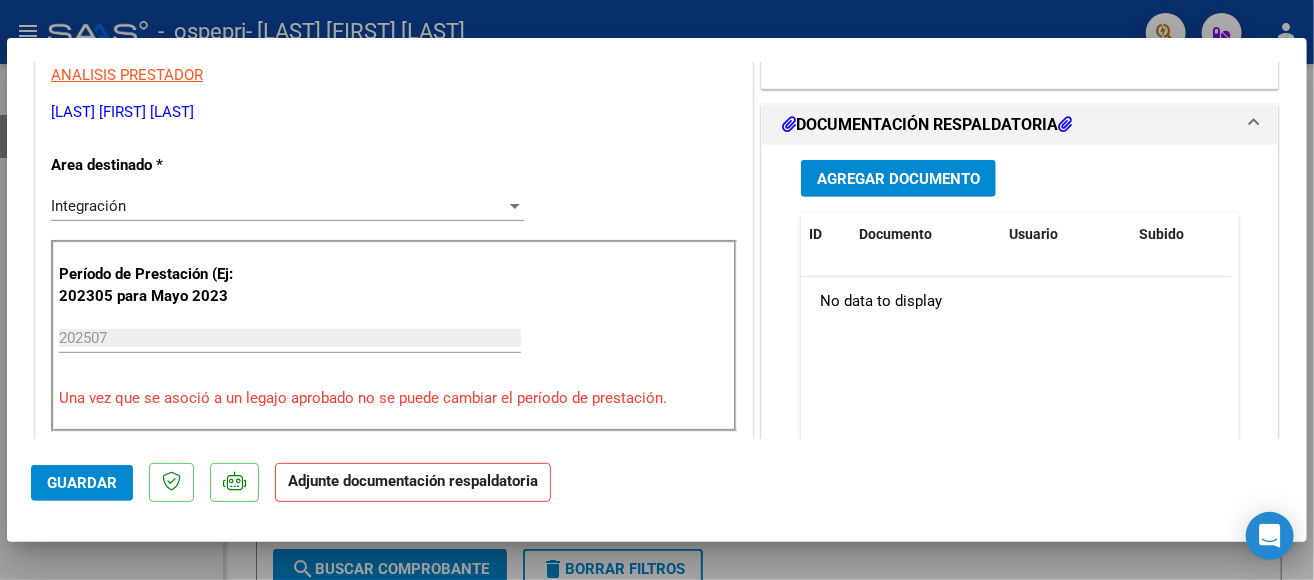 click on "Agregar Documento" at bounding box center (898, 179) 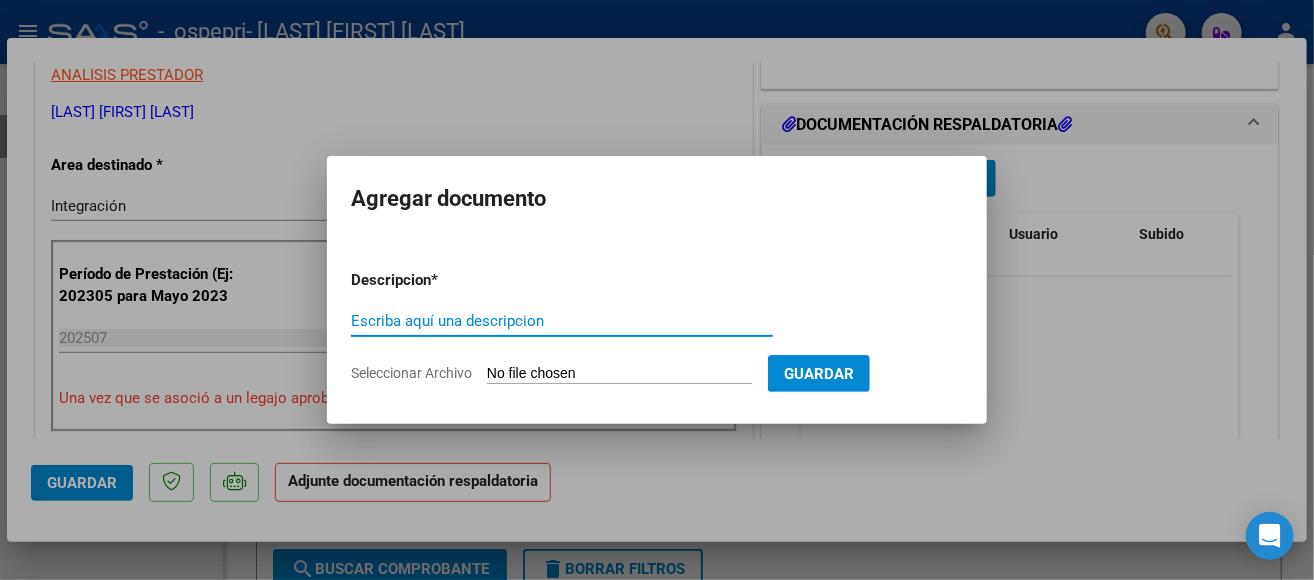click on "Seleccionar Archivo" at bounding box center [619, 374] 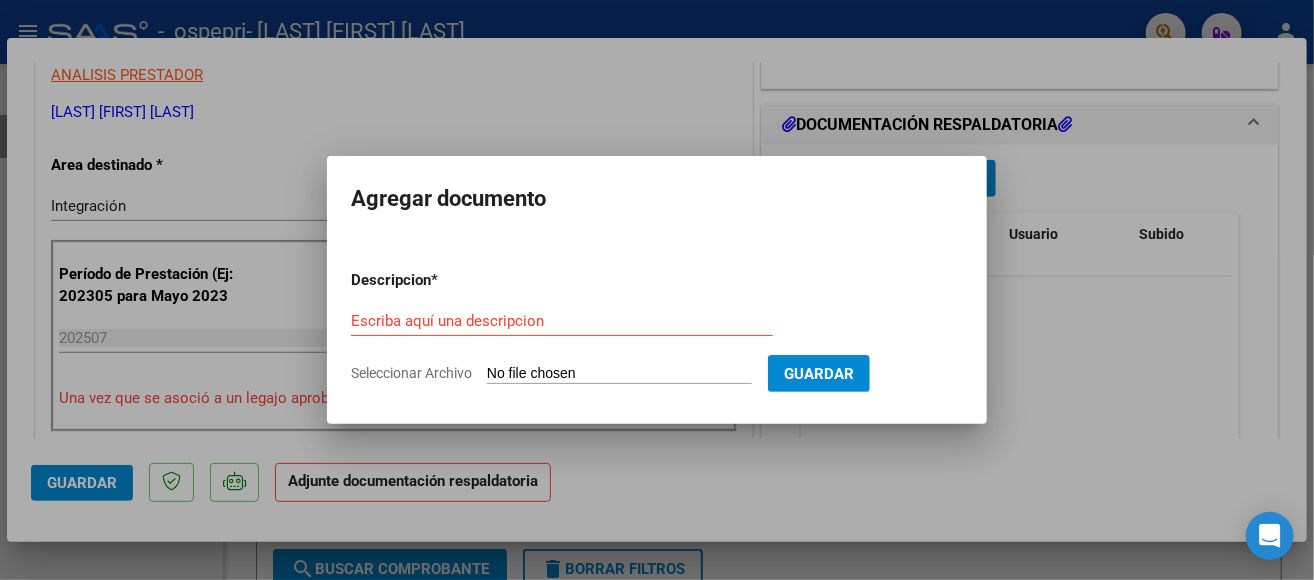 type on "C:\fakepath\Asist [LAST] [FIRST].pdf" 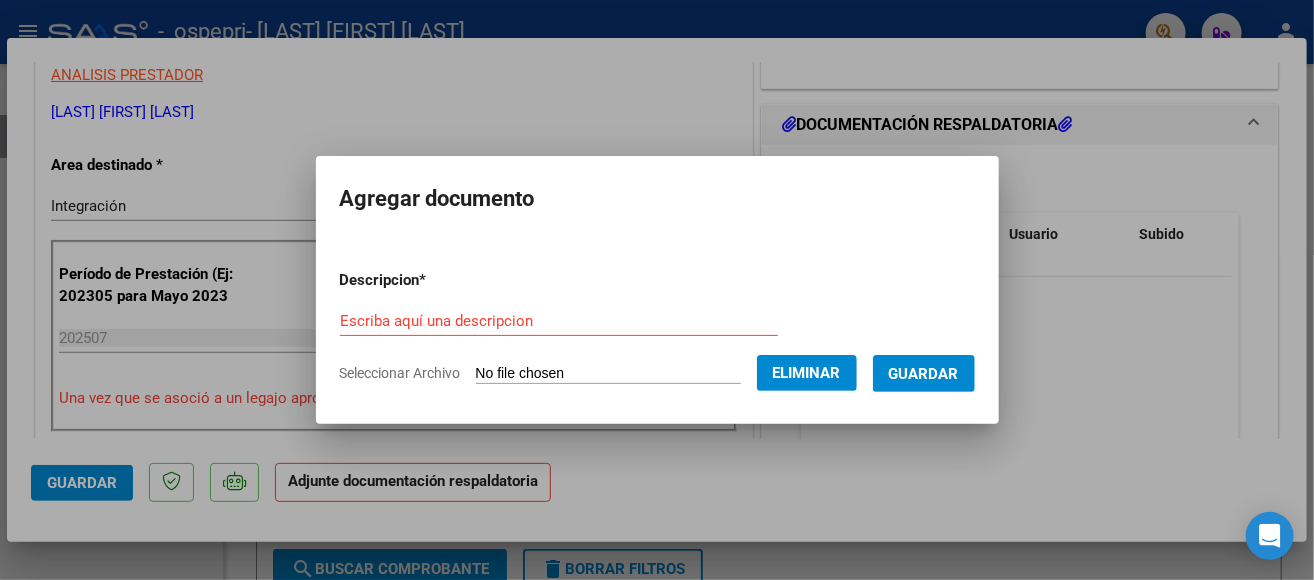 click on "Guardar" at bounding box center (924, 374) 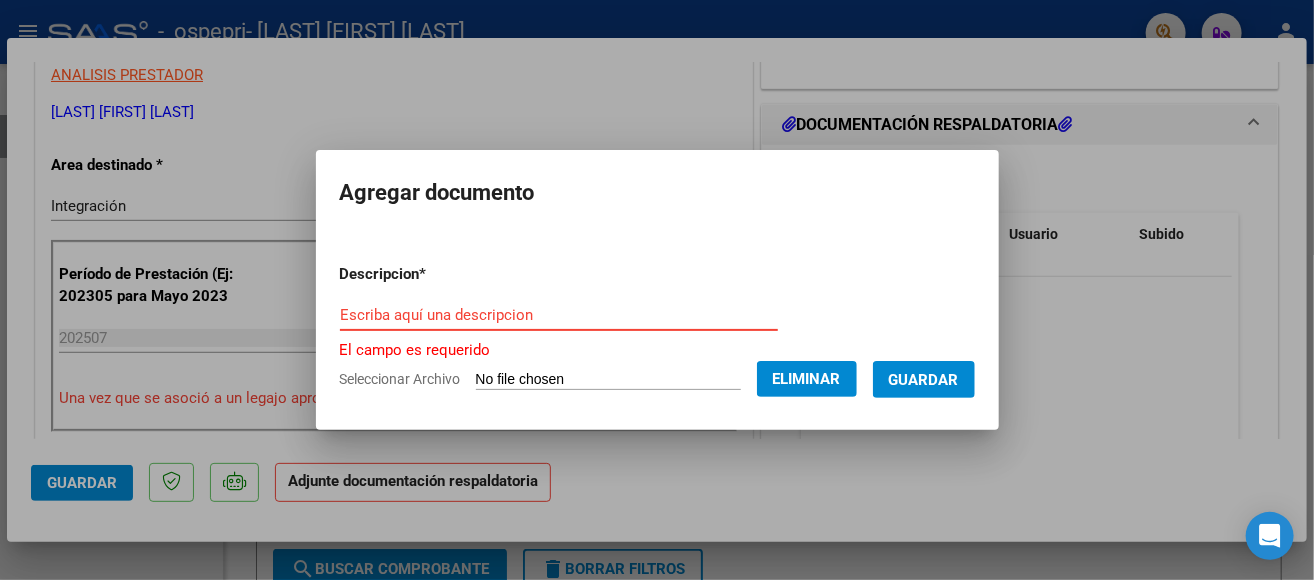 click on "Escriba aquí una descripcion" at bounding box center [559, 315] 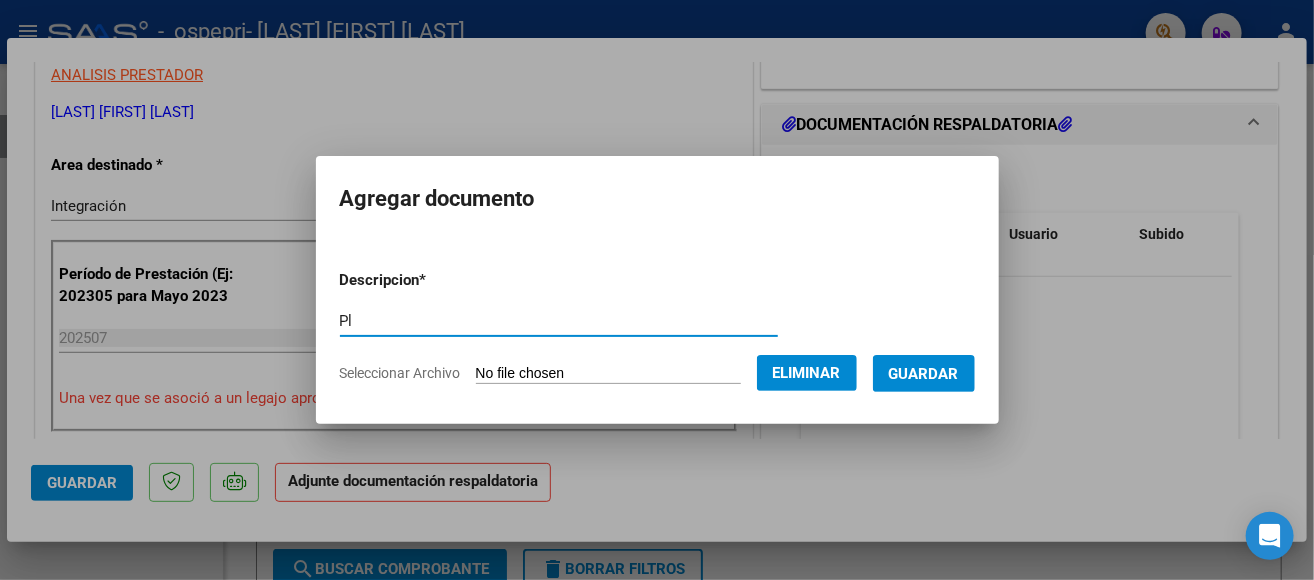 type on "P" 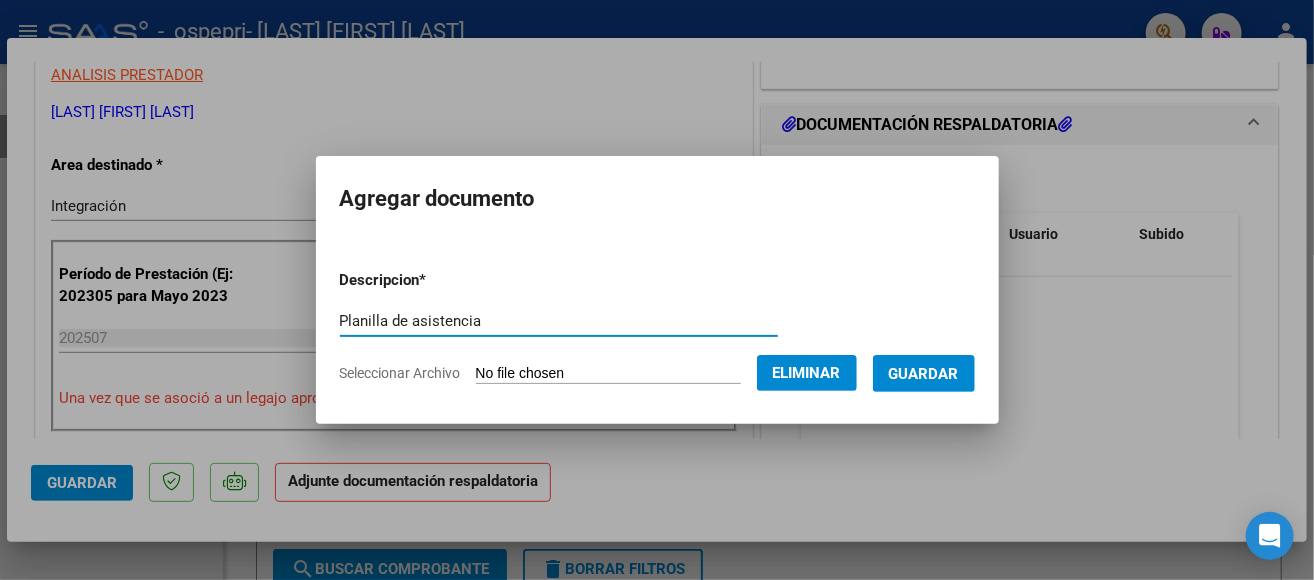 type on "Planilla de asistencia" 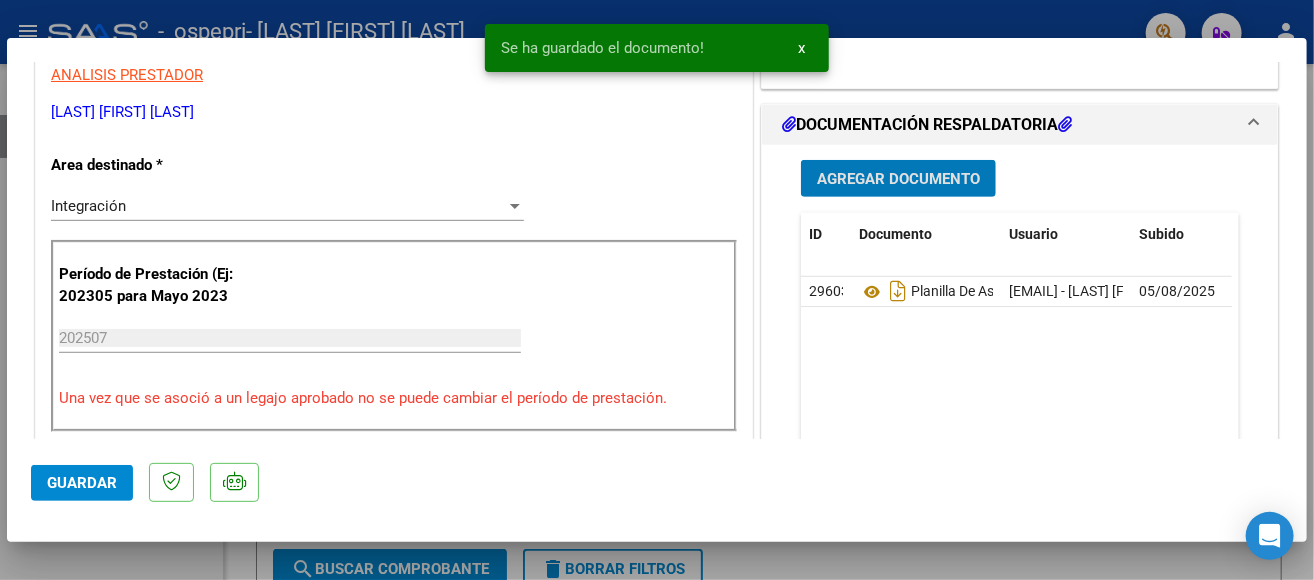 click on "Agregar Documento" at bounding box center [898, 179] 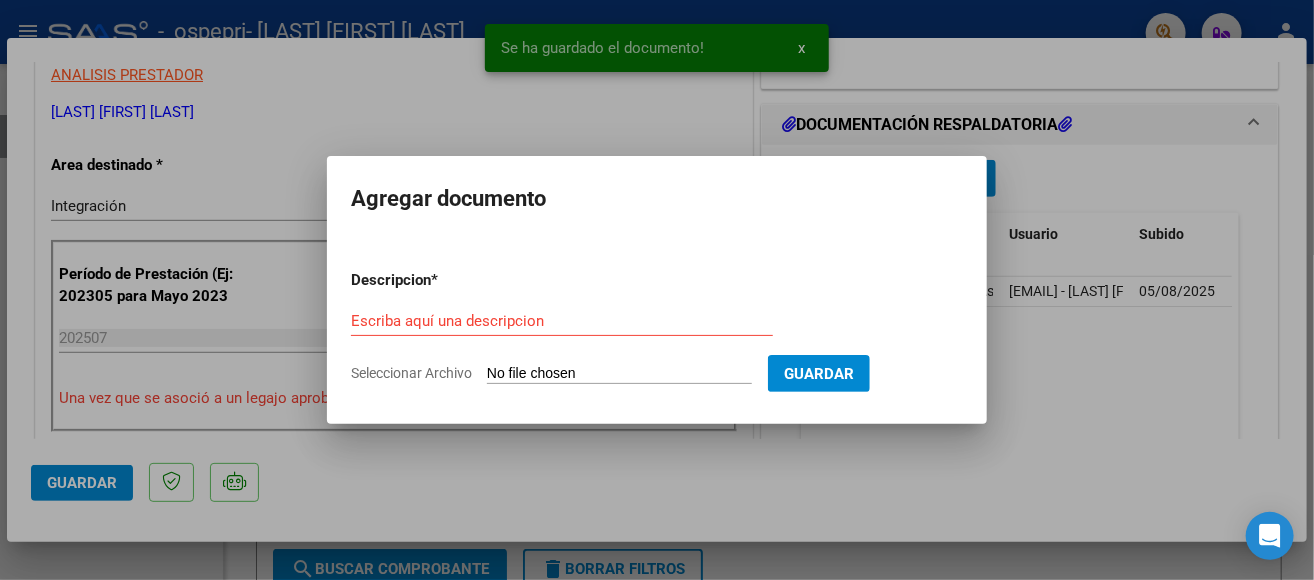 click on "Seleccionar Archivo" at bounding box center (619, 374) 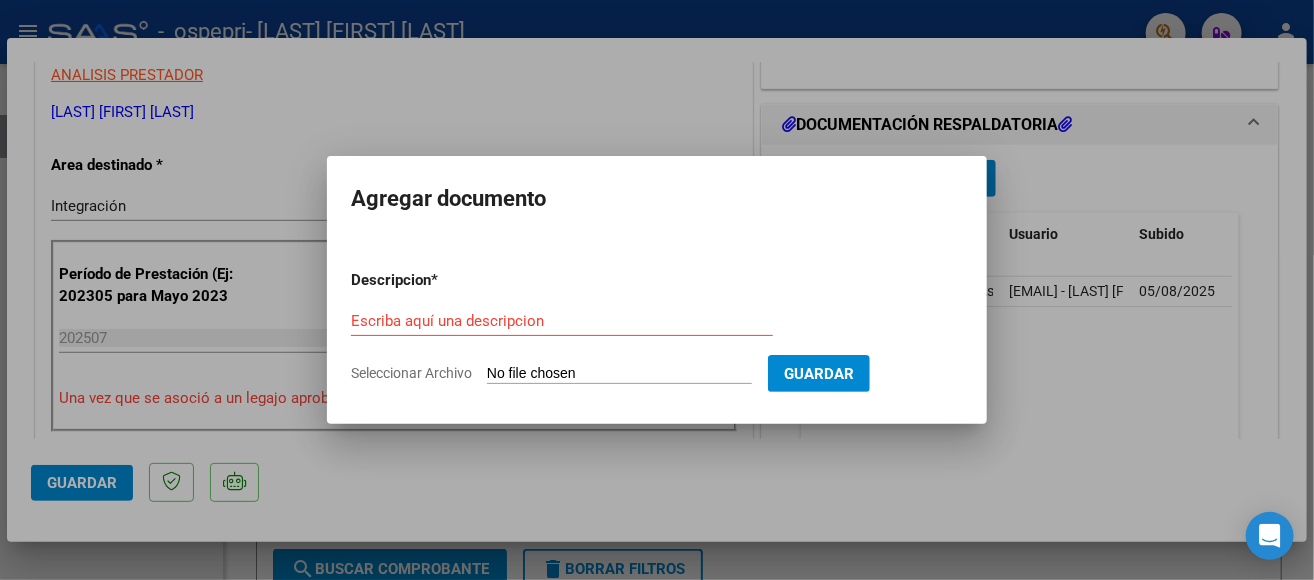 type on "C:\fakepath\[LAST] [FIRST].pdf" 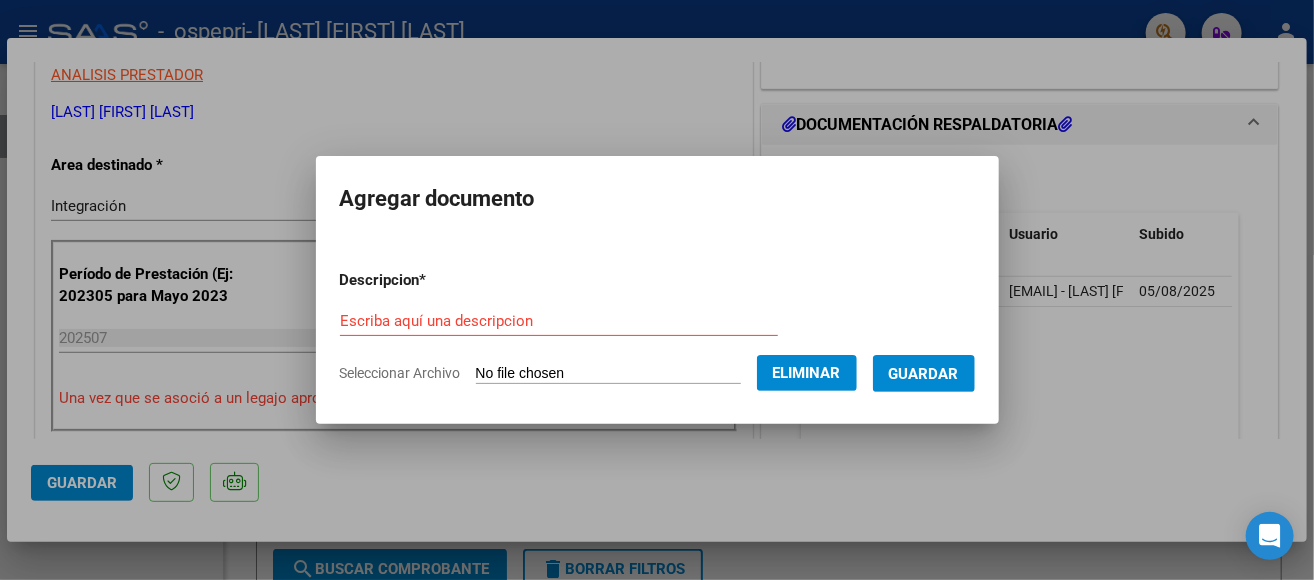 click on "Escriba aquí una descripcion" at bounding box center (559, 321) 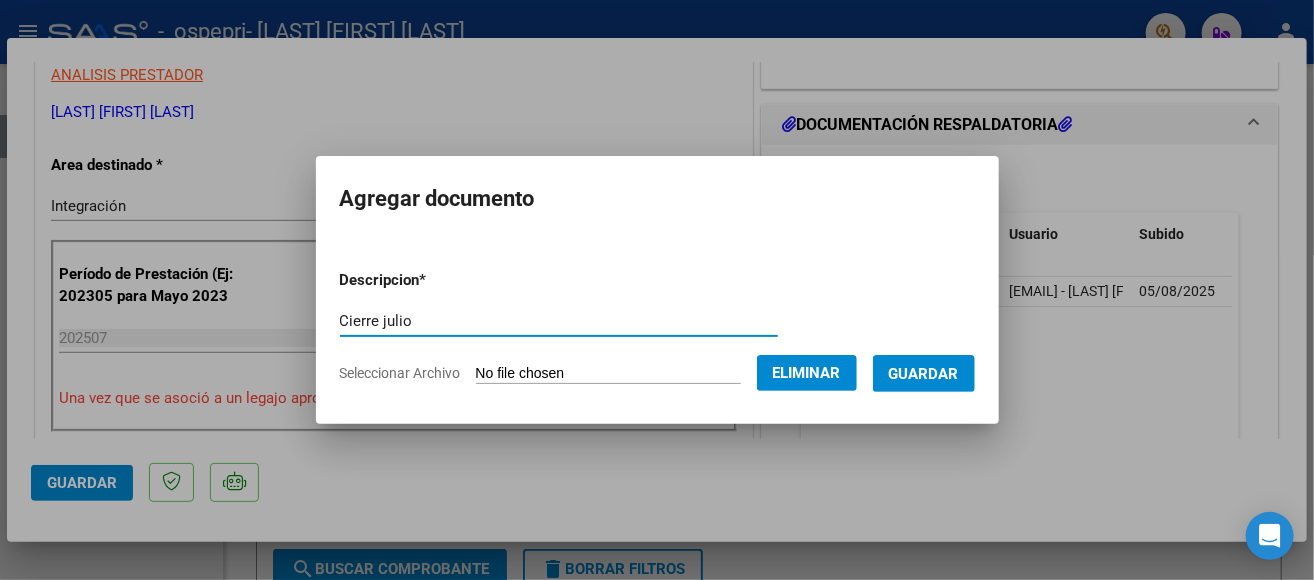 type on "Cierre julio" 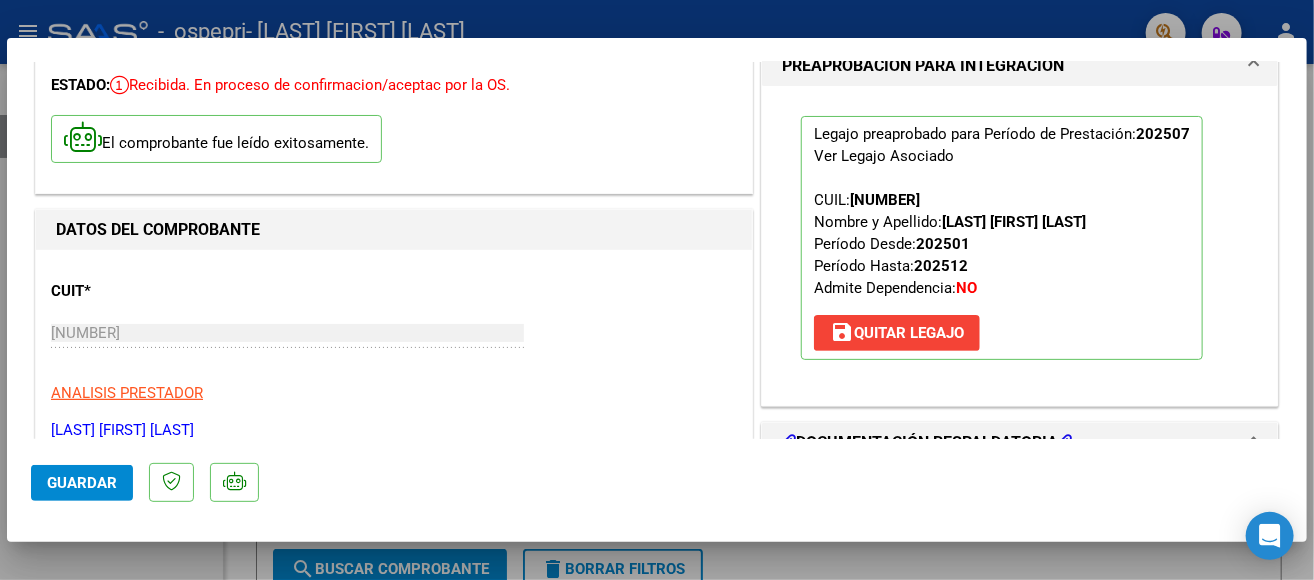scroll, scrollTop: 0, scrollLeft: 0, axis: both 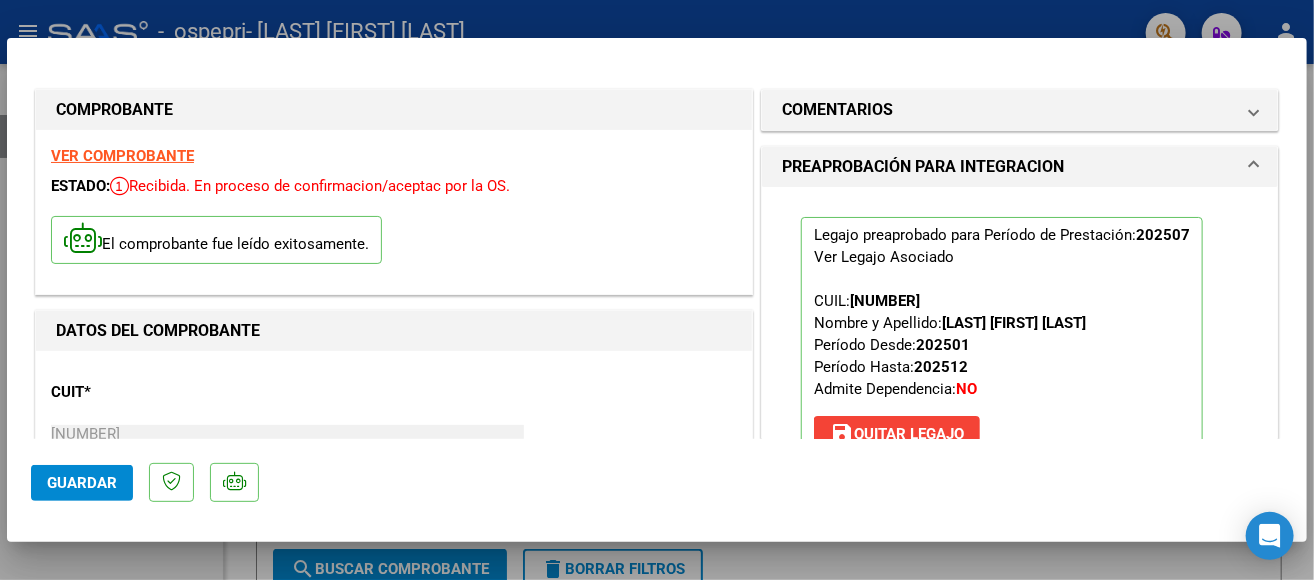 click on "Guardar" 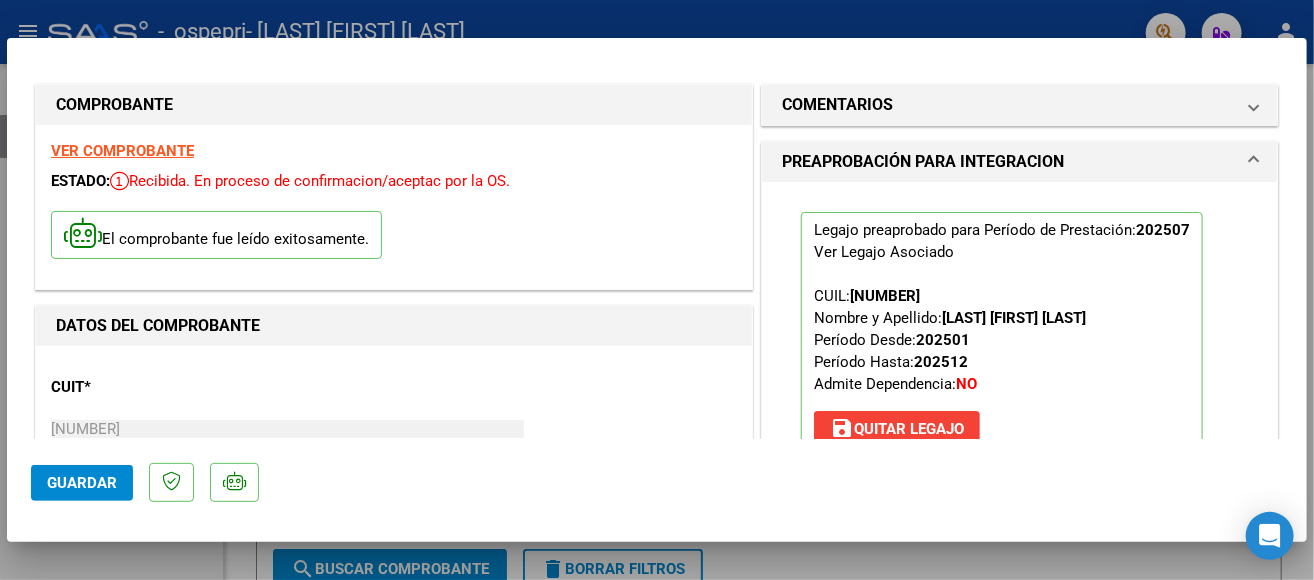 scroll, scrollTop: 0, scrollLeft: 0, axis: both 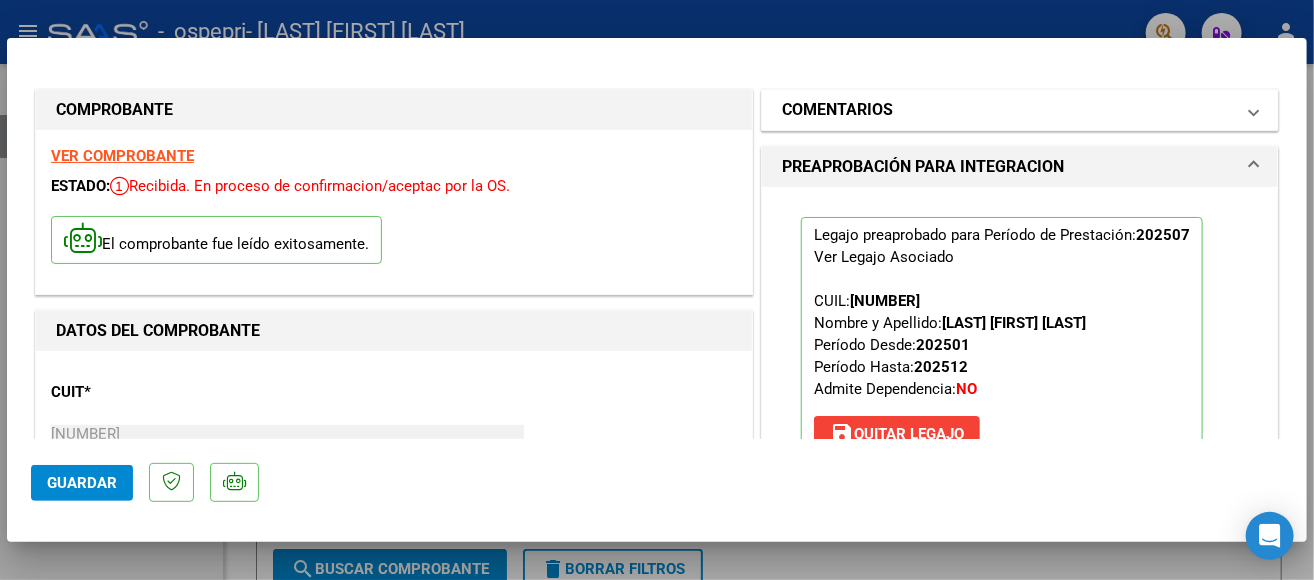 click on "COMENTARIOS" at bounding box center (1008, 110) 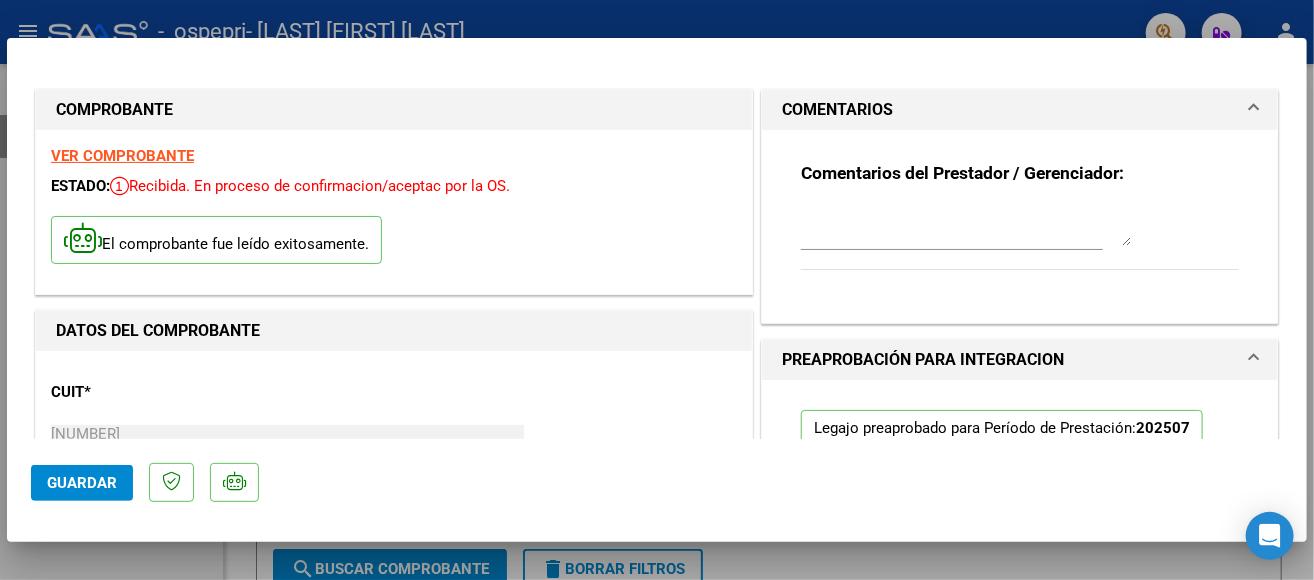 click on "COMENTARIOS" at bounding box center (1008, 110) 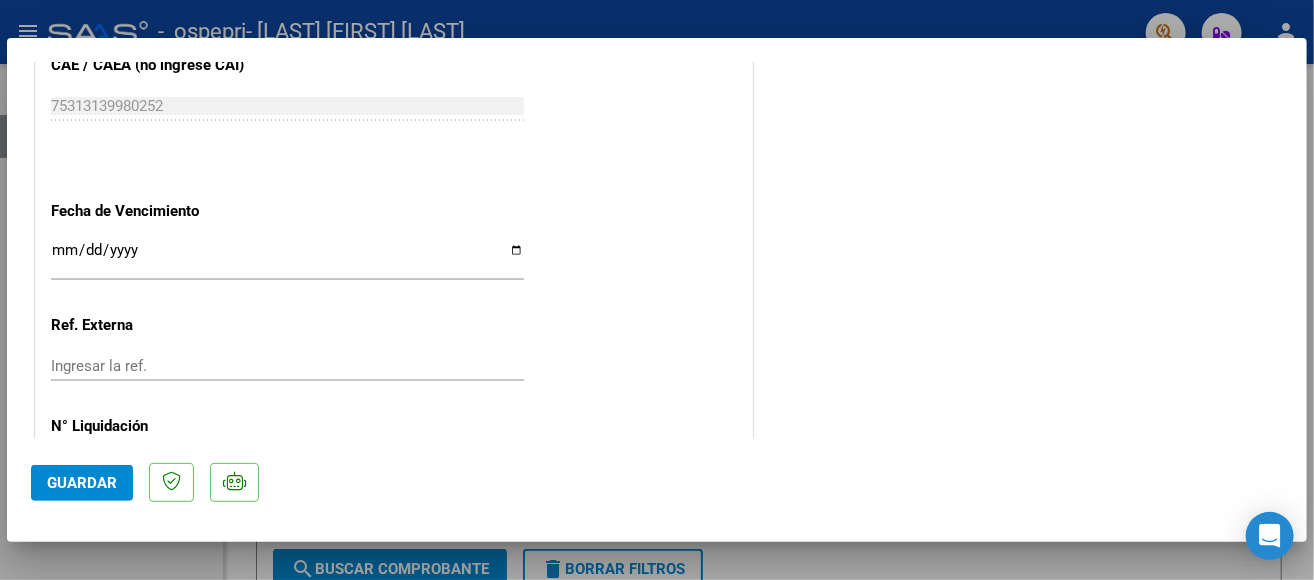 scroll, scrollTop: 1338, scrollLeft: 0, axis: vertical 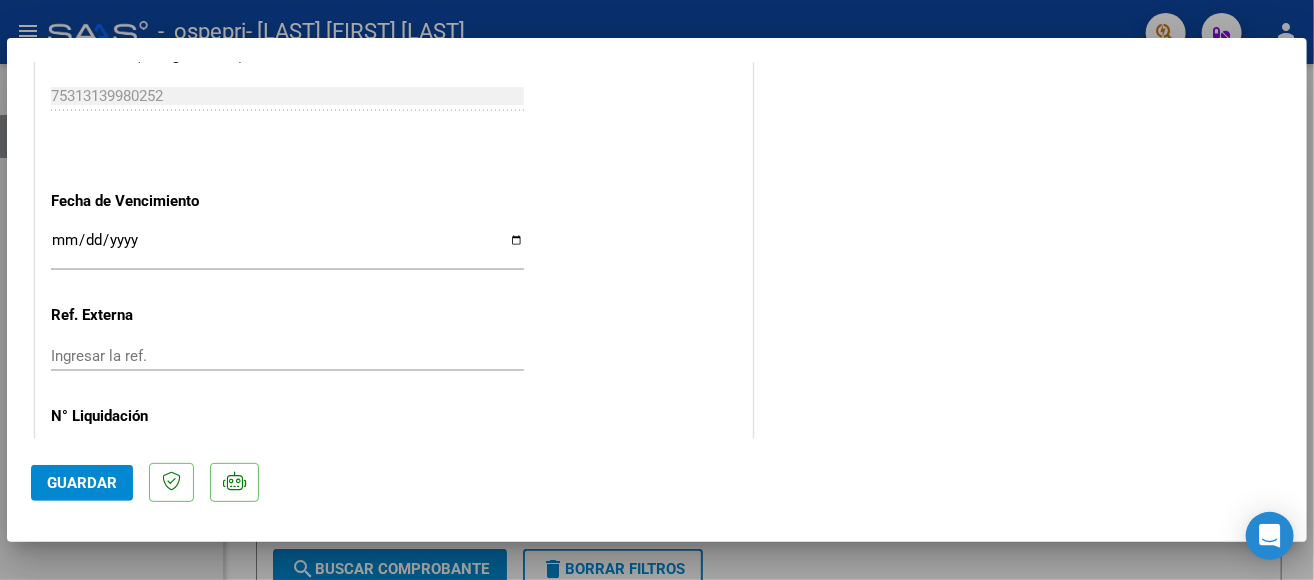 click at bounding box center [657, 290] 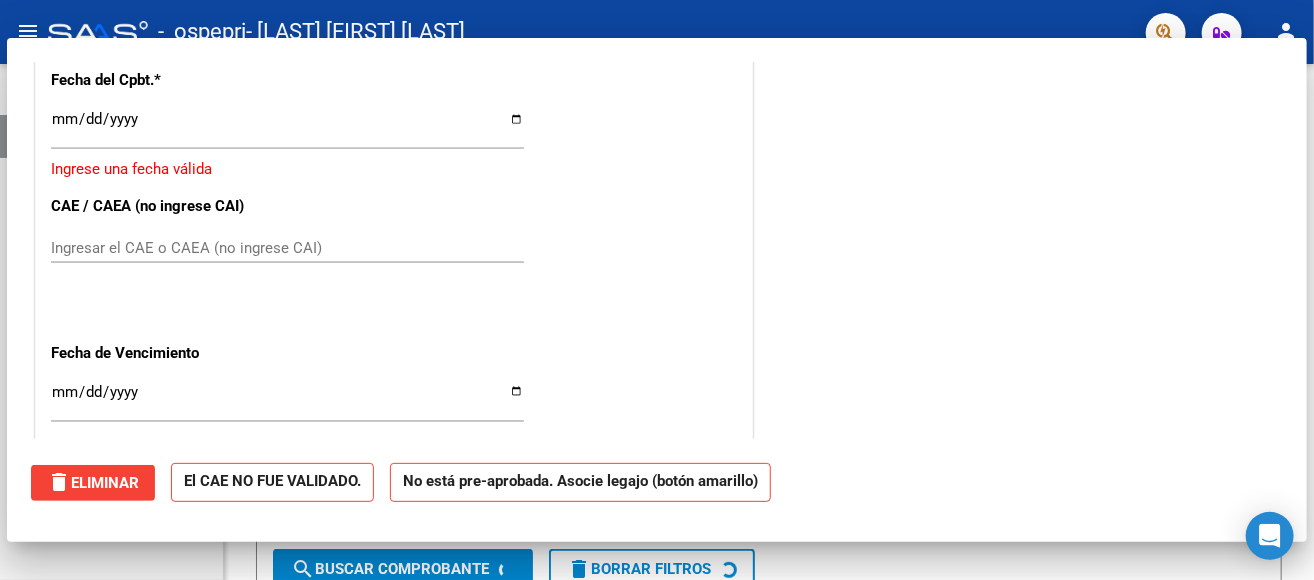 scroll, scrollTop: 0, scrollLeft: 0, axis: both 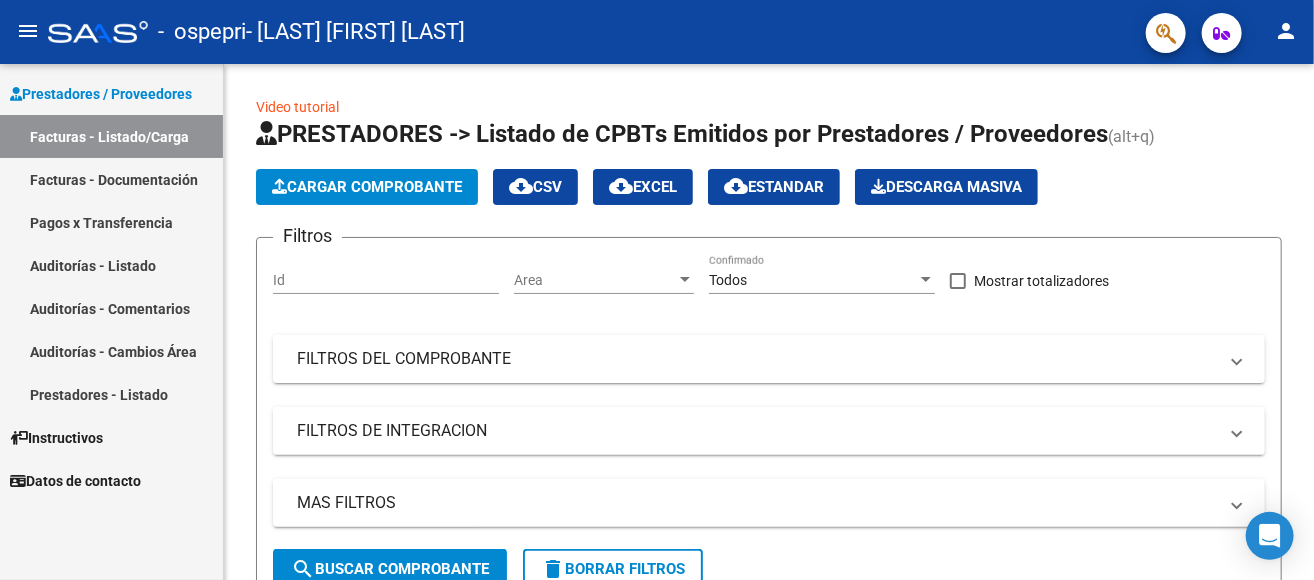 click on "Prestadores / Proveedores" at bounding box center (101, 94) 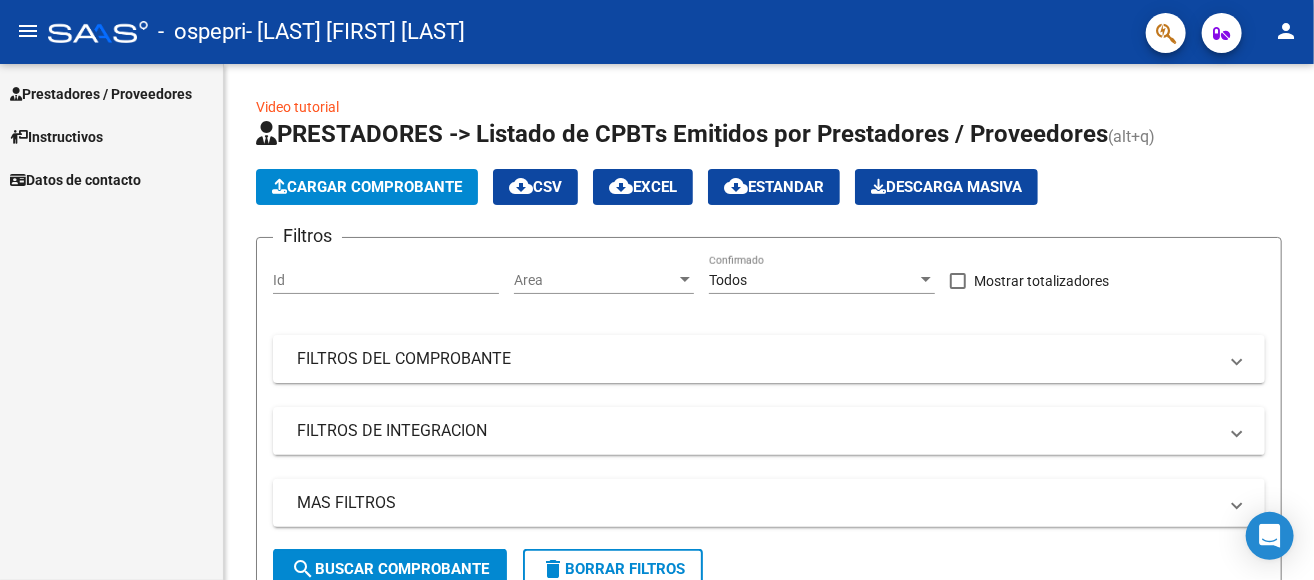click on "Prestadores / Proveedores" at bounding box center (101, 94) 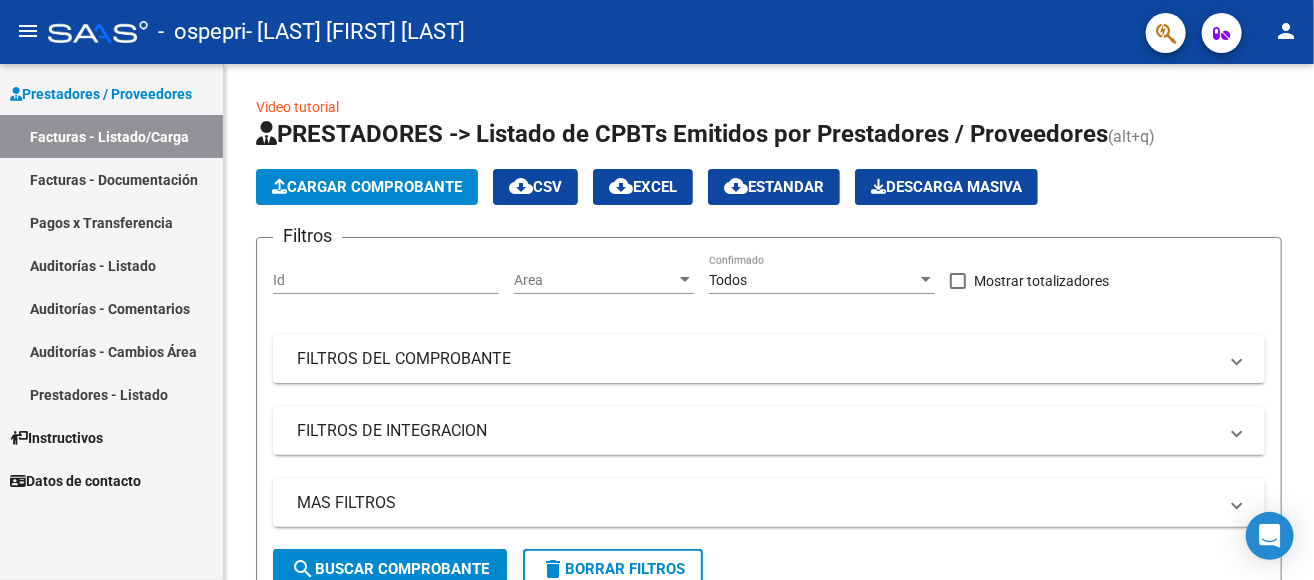 click on "Facturas - Listado/Carga" at bounding box center [111, 136] 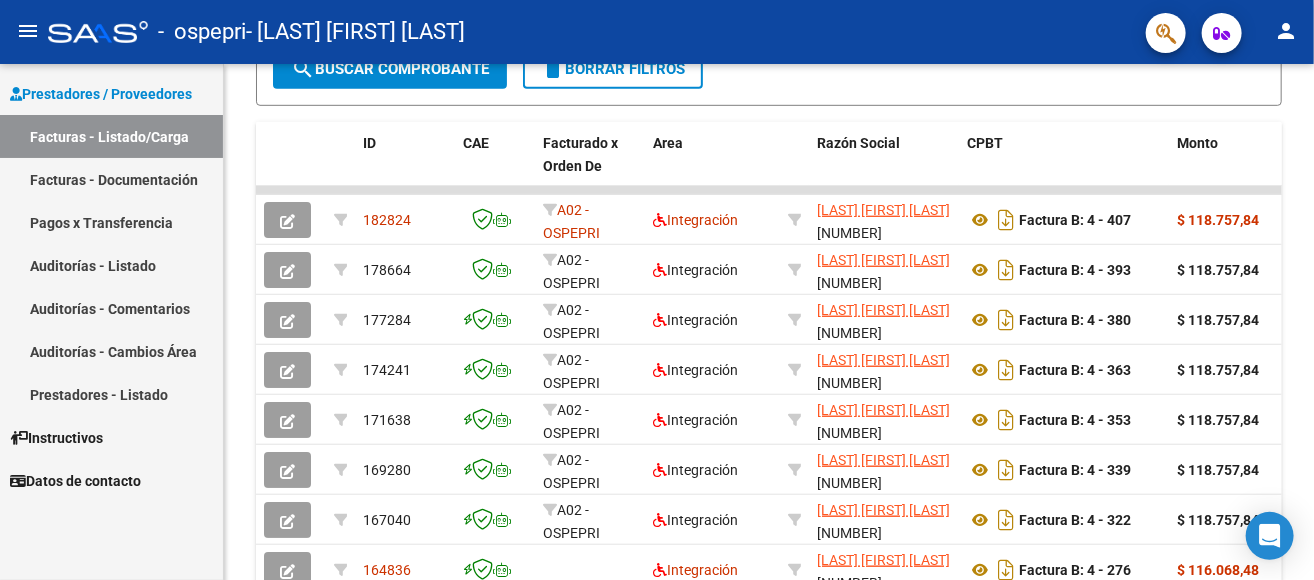 scroll, scrollTop: 498, scrollLeft: 0, axis: vertical 